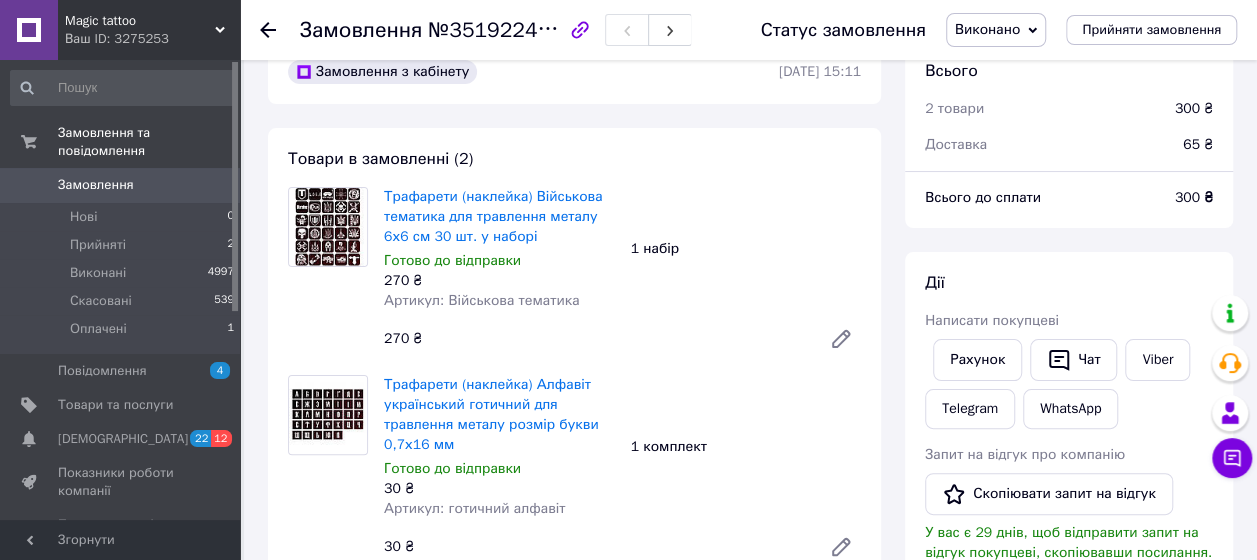 scroll, scrollTop: 0, scrollLeft: 0, axis: both 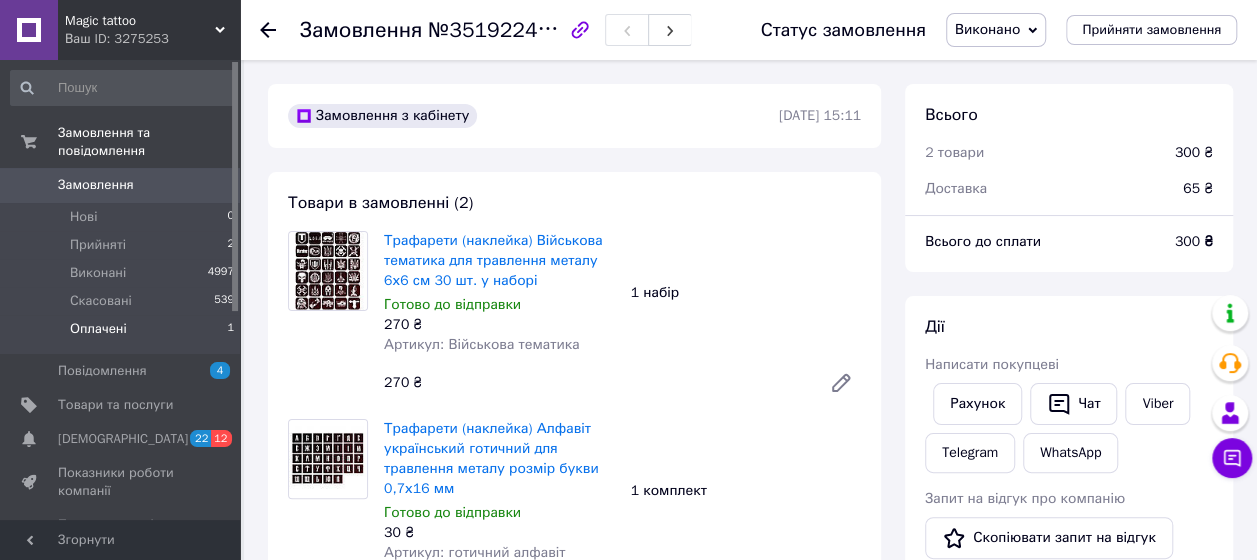 click on "Оплачені 1" at bounding box center (123, 334) 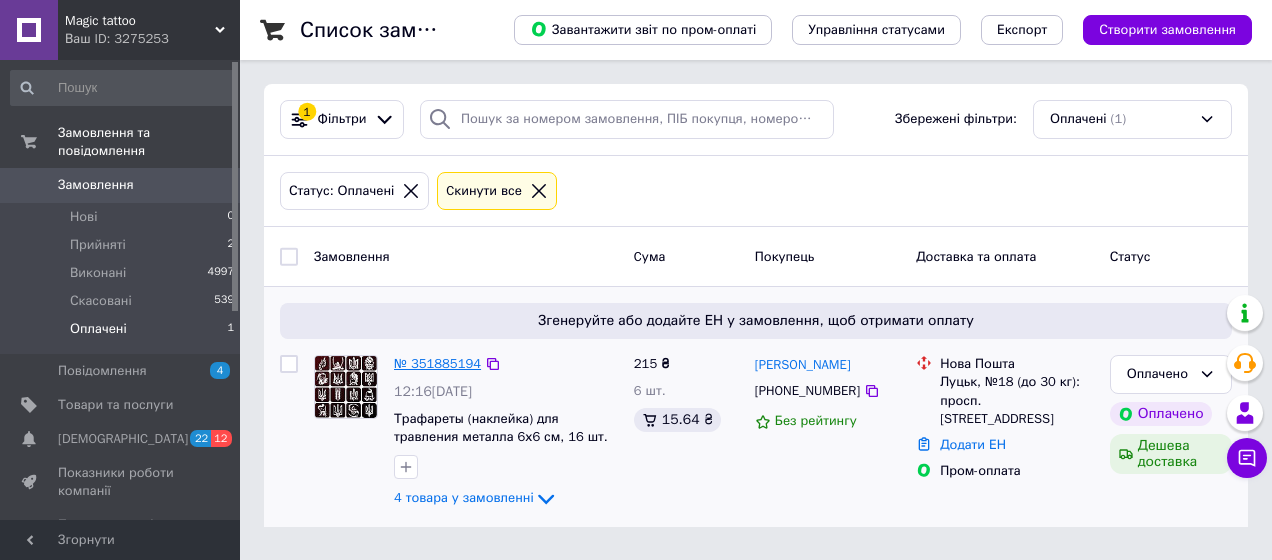 click on "№ 351885194" at bounding box center [437, 363] 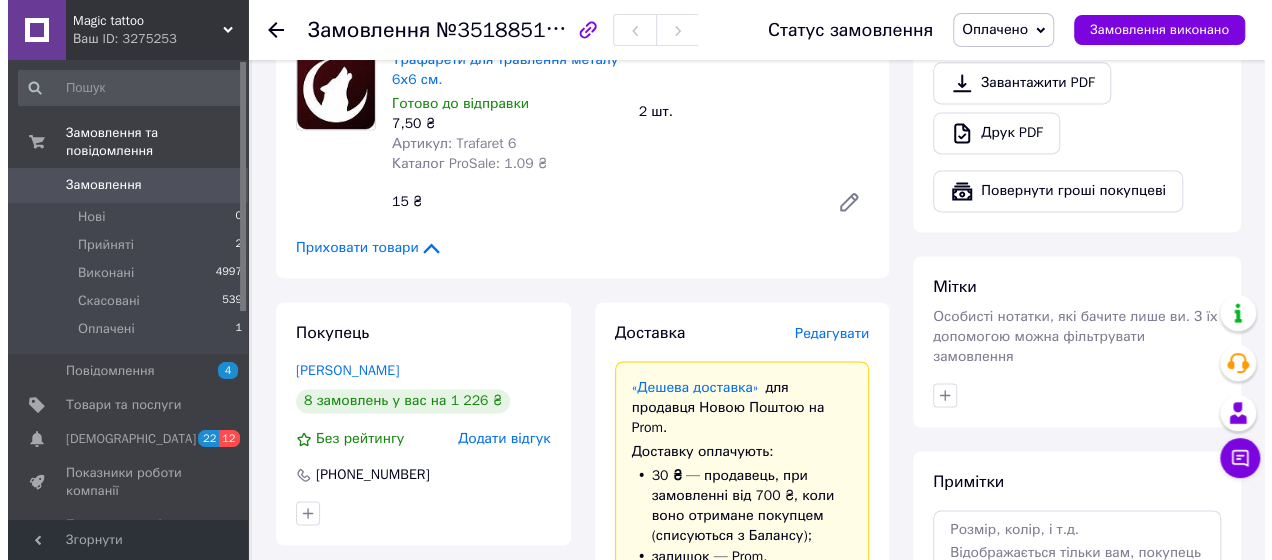 scroll, scrollTop: 1554, scrollLeft: 0, axis: vertical 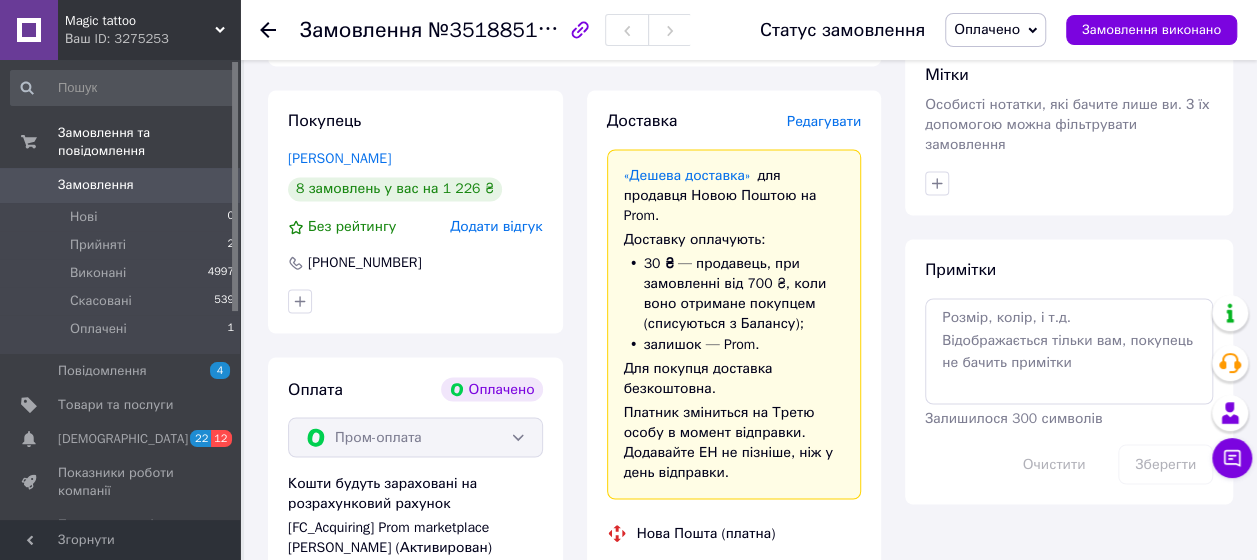 click on "Редагувати" at bounding box center (824, 121) 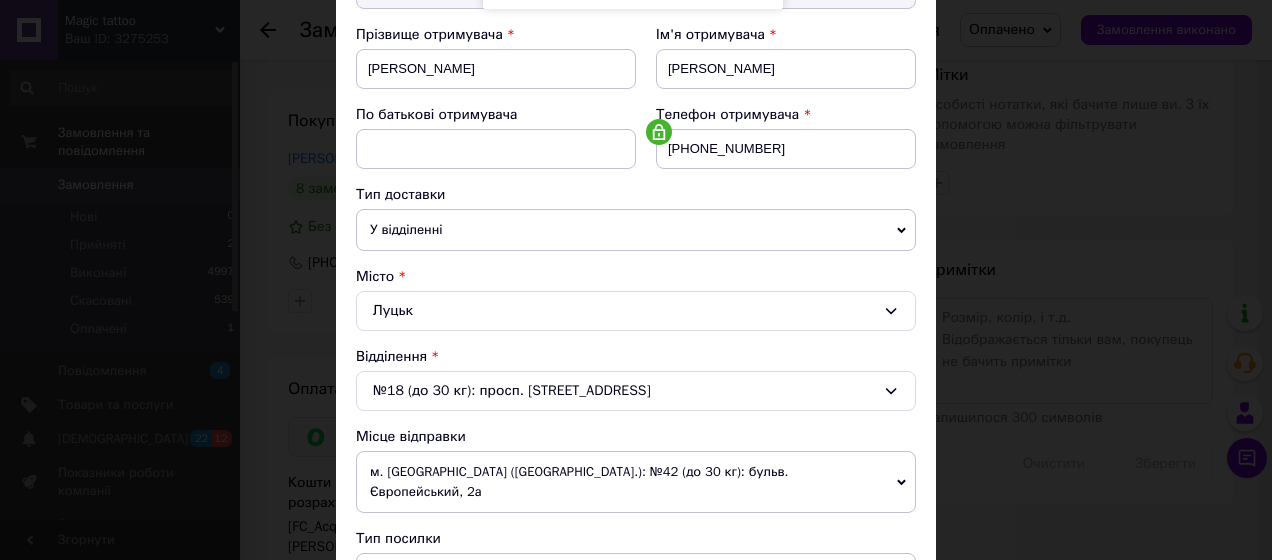 scroll, scrollTop: 400, scrollLeft: 0, axis: vertical 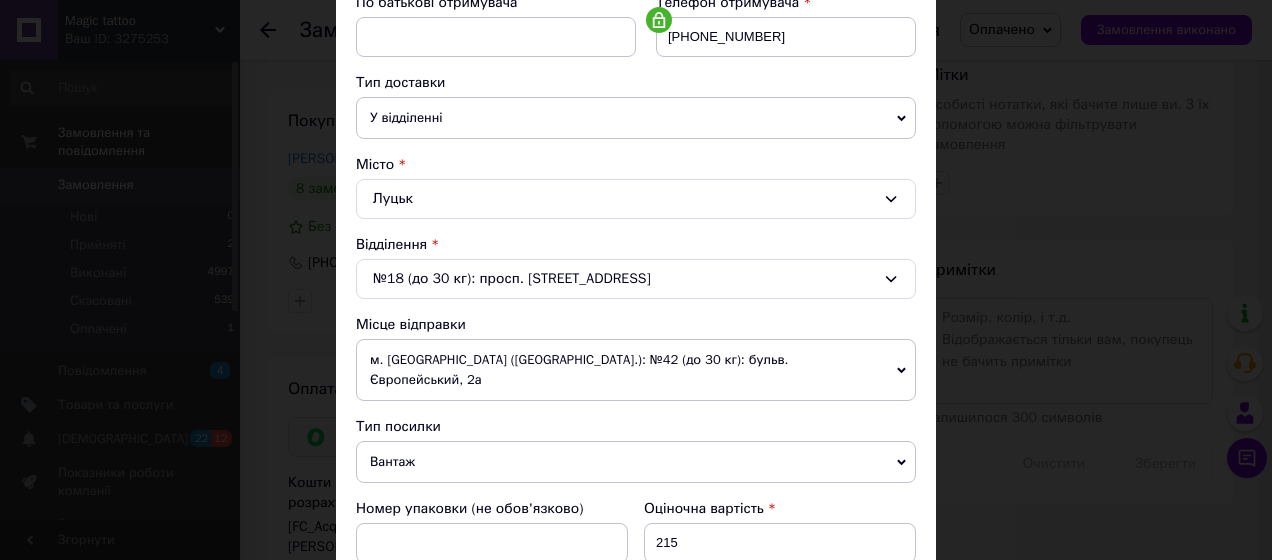 click on "Вантаж" at bounding box center (636, 462) 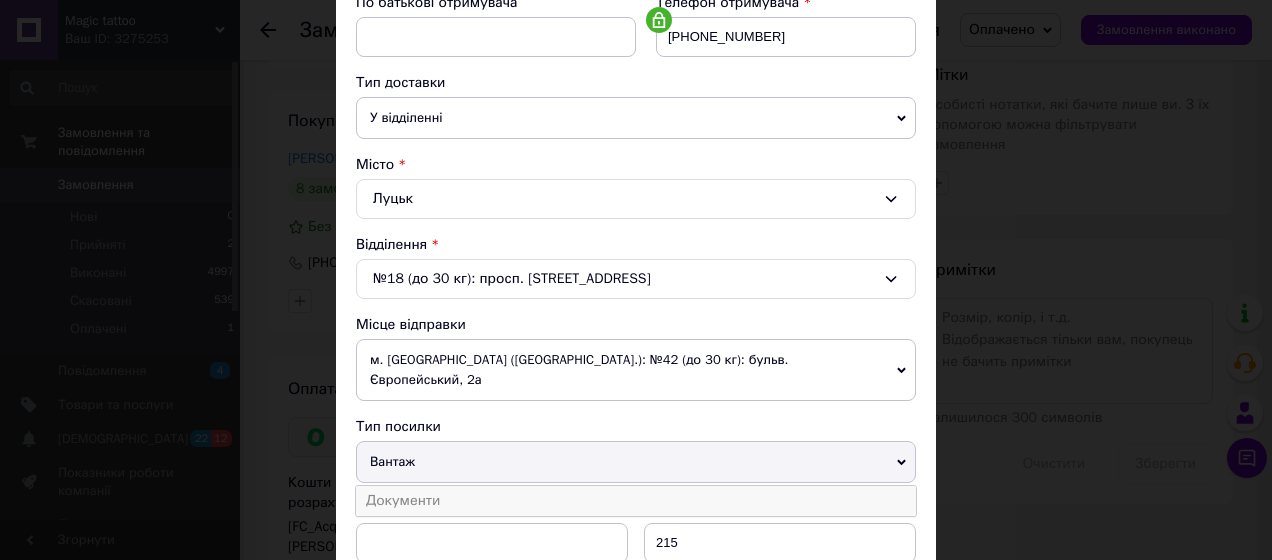 click on "Документи" at bounding box center [636, 501] 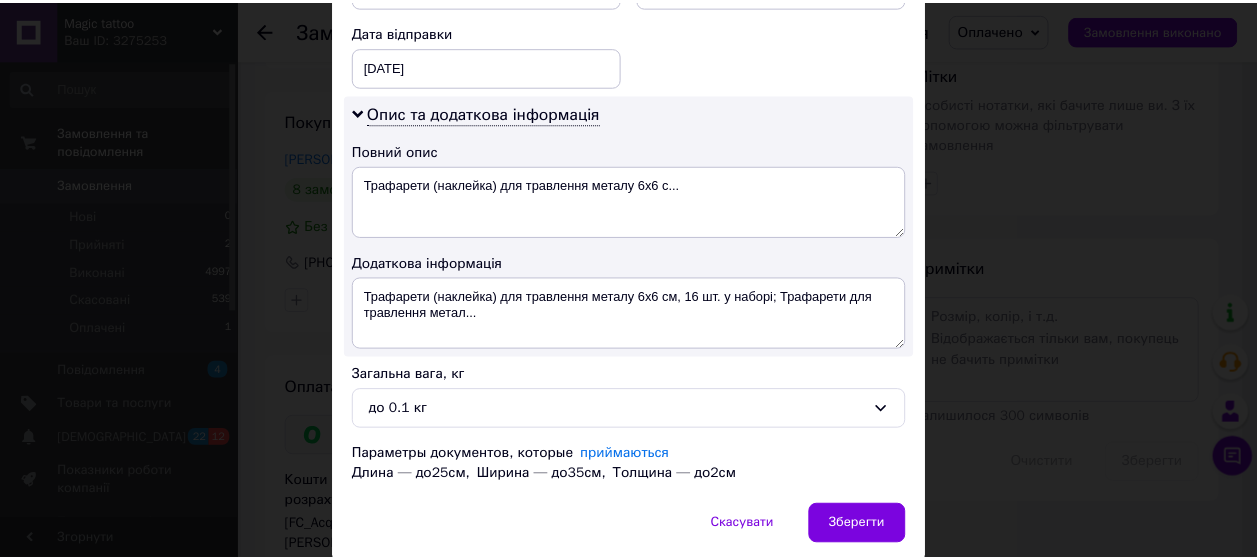 scroll, scrollTop: 1002, scrollLeft: 0, axis: vertical 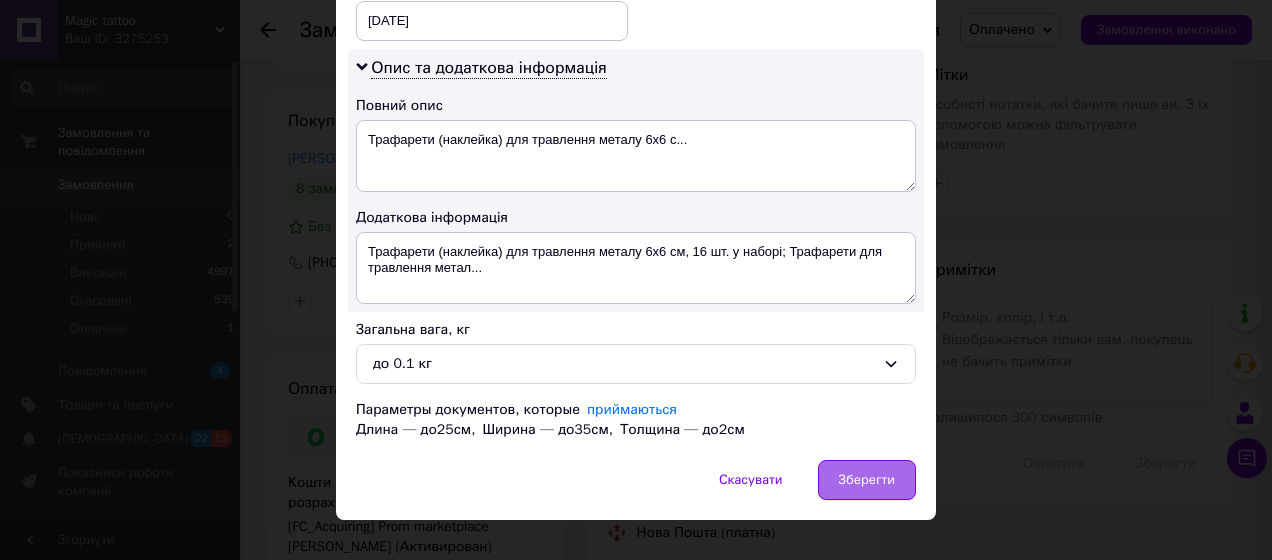 click on "Зберегти" at bounding box center [867, 480] 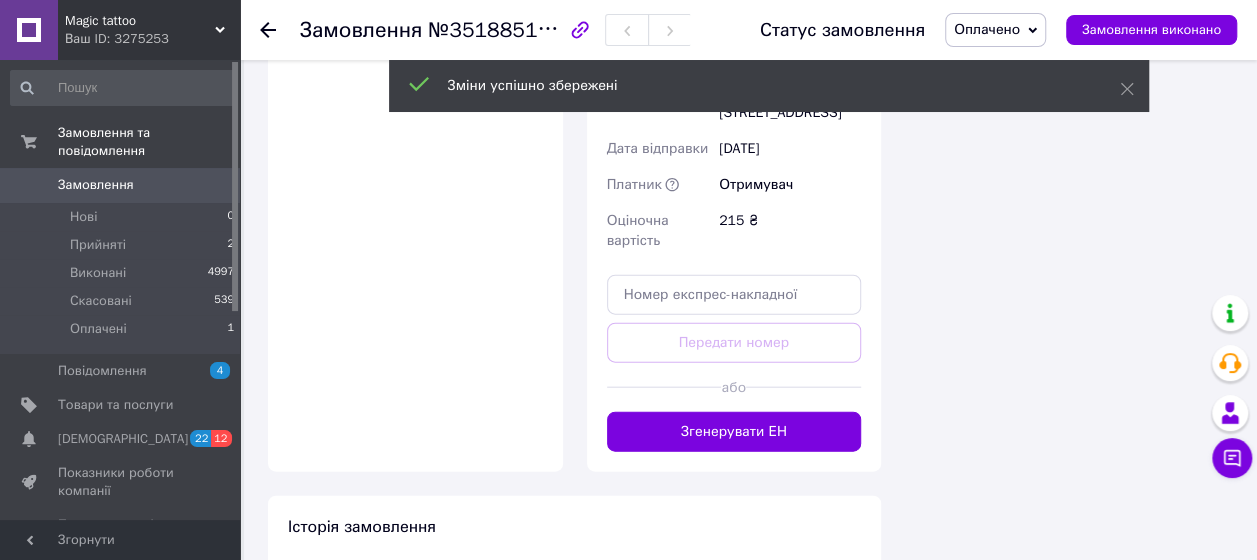 scroll, scrollTop: 2354, scrollLeft: 0, axis: vertical 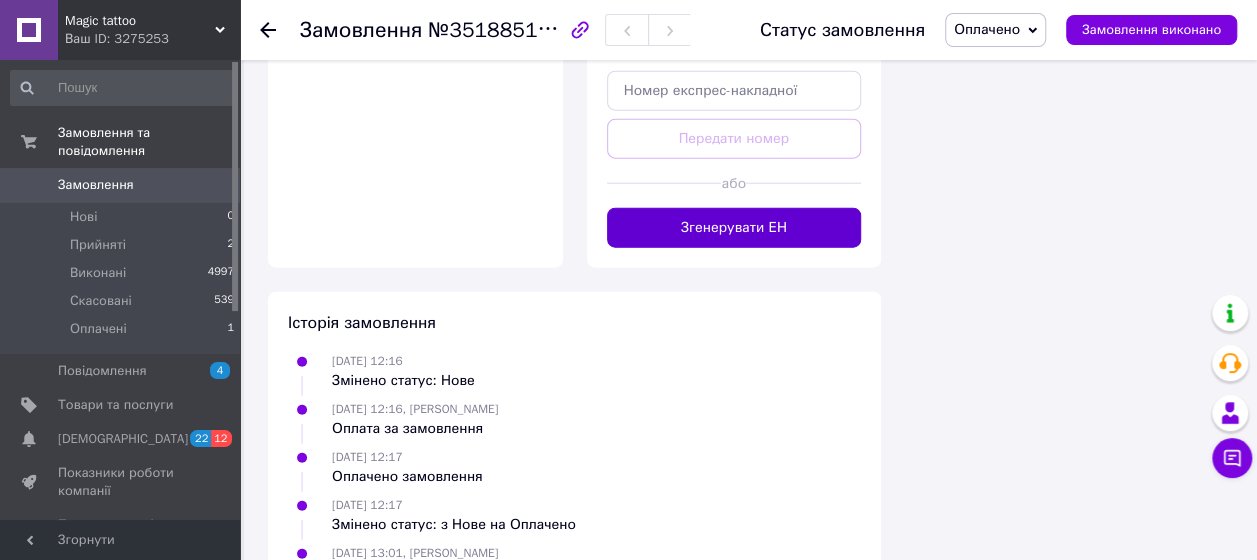 click on "Згенерувати ЕН" at bounding box center [734, 228] 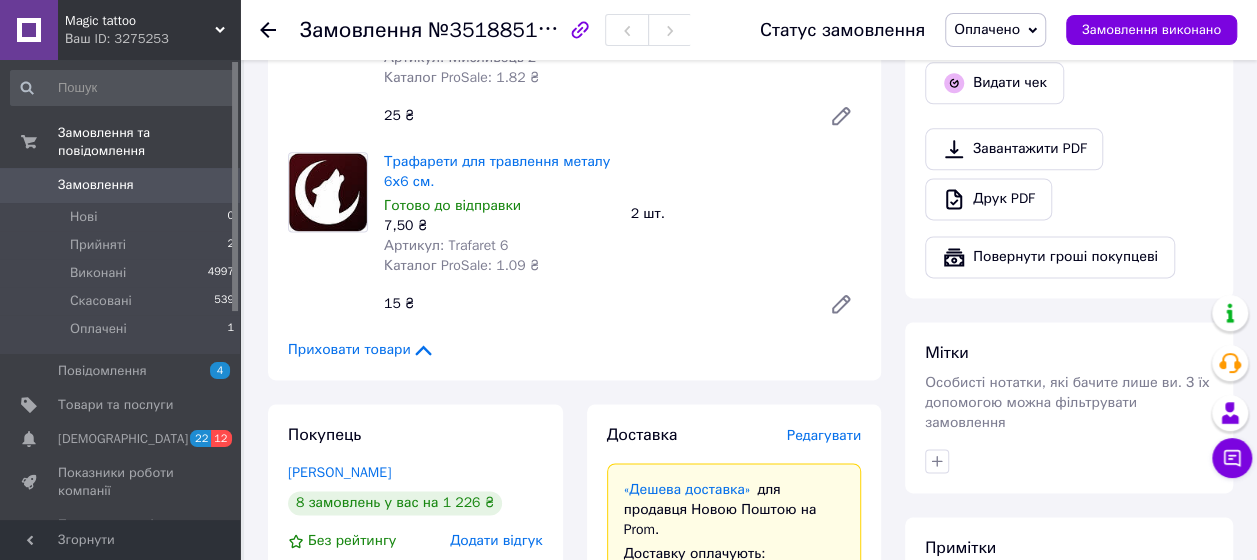 scroll, scrollTop: 1054, scrollLeft: 0, axis: vertical 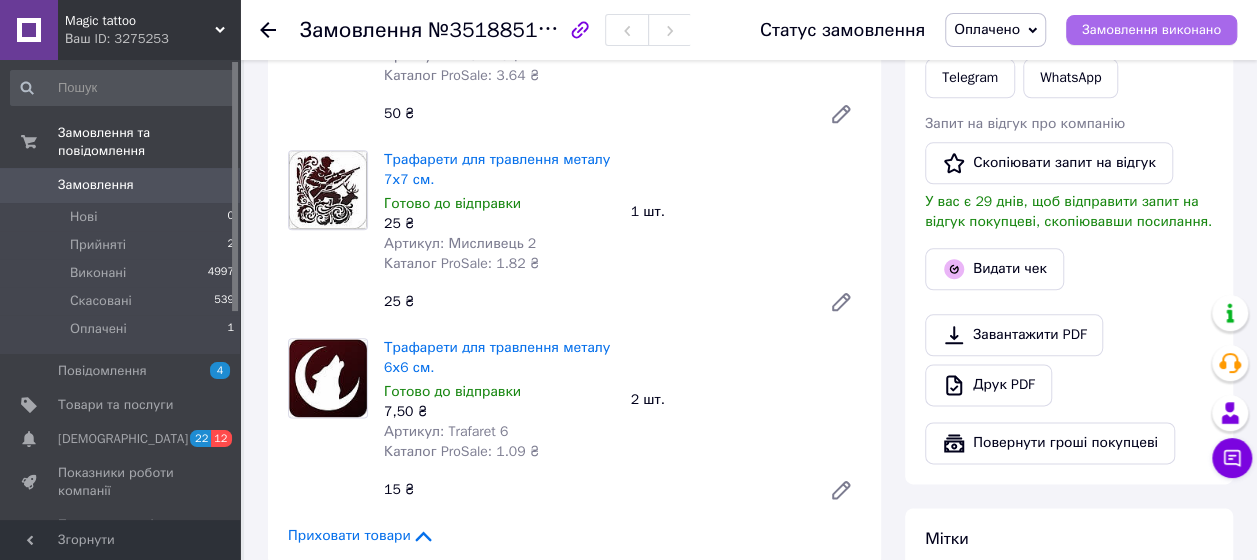 click on "Замовлення виконано" at bounding box center [1151, 30] 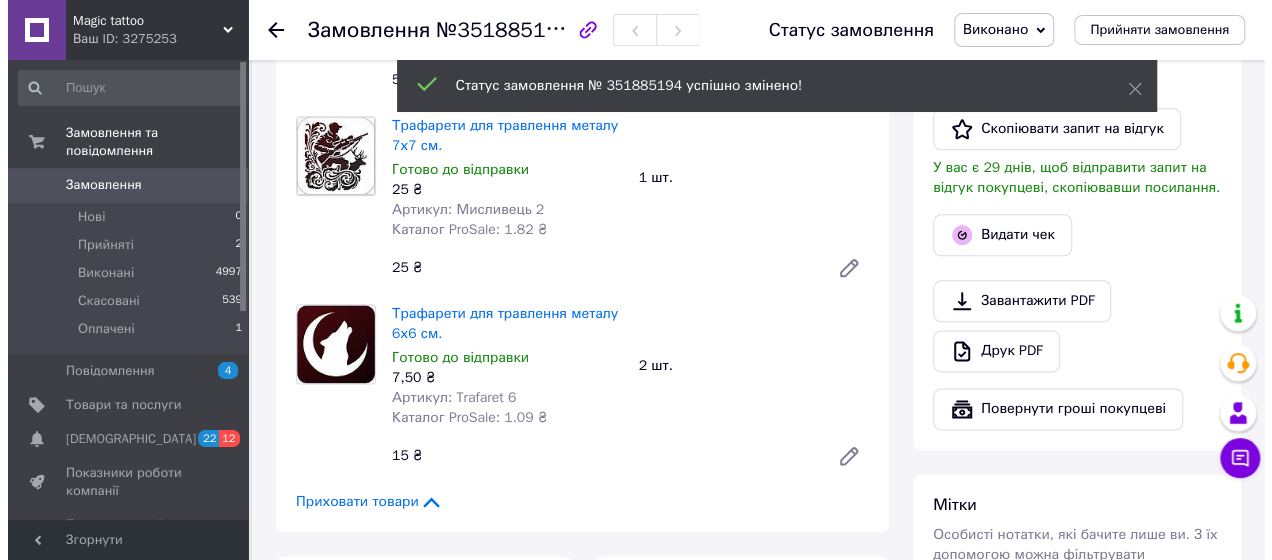 scroll, scrollTop: 954, scrollLeft: 0, axis: vertical 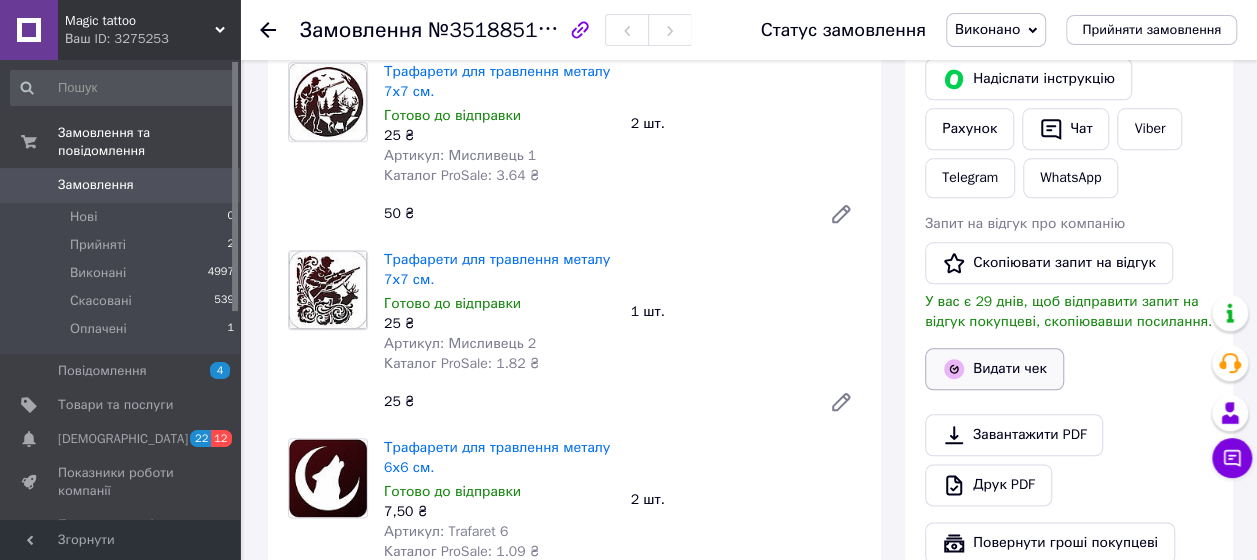 click on "Видати чек" at bounding box center (994, 369) 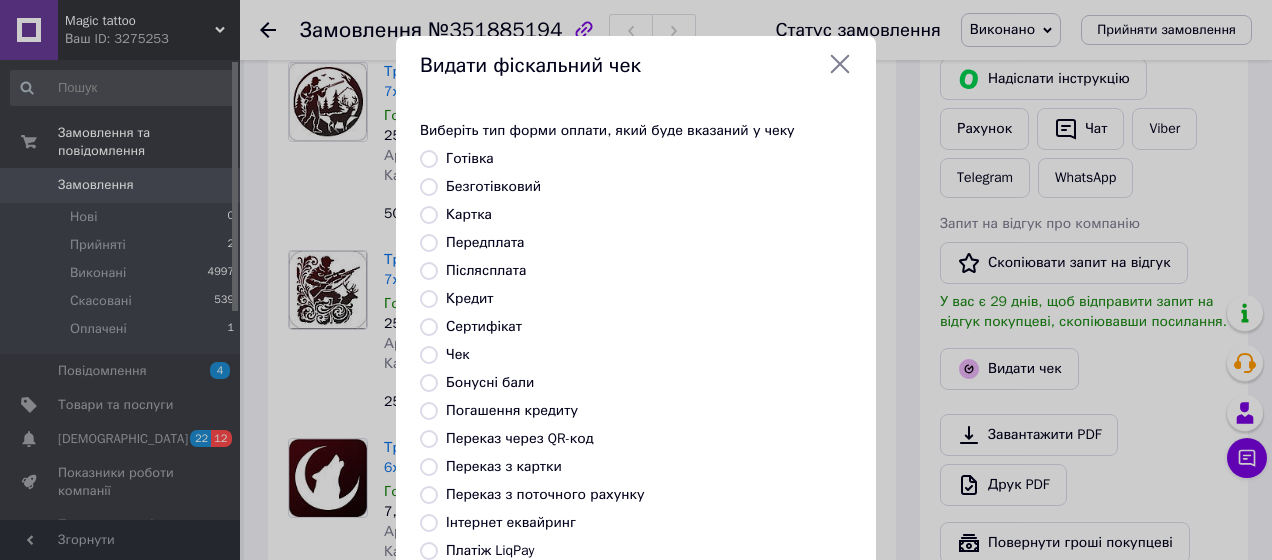 click on "Безготівковий" at bounding box center (429, 187) 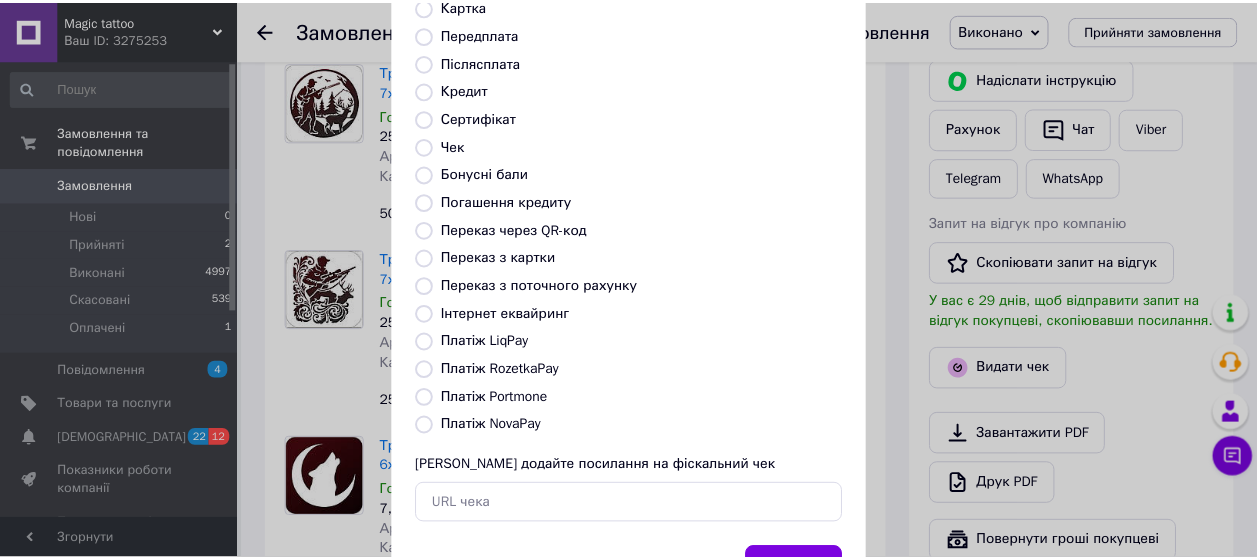 scroll, scrollTop: 298, scrollLeft: 0, axis: vertical 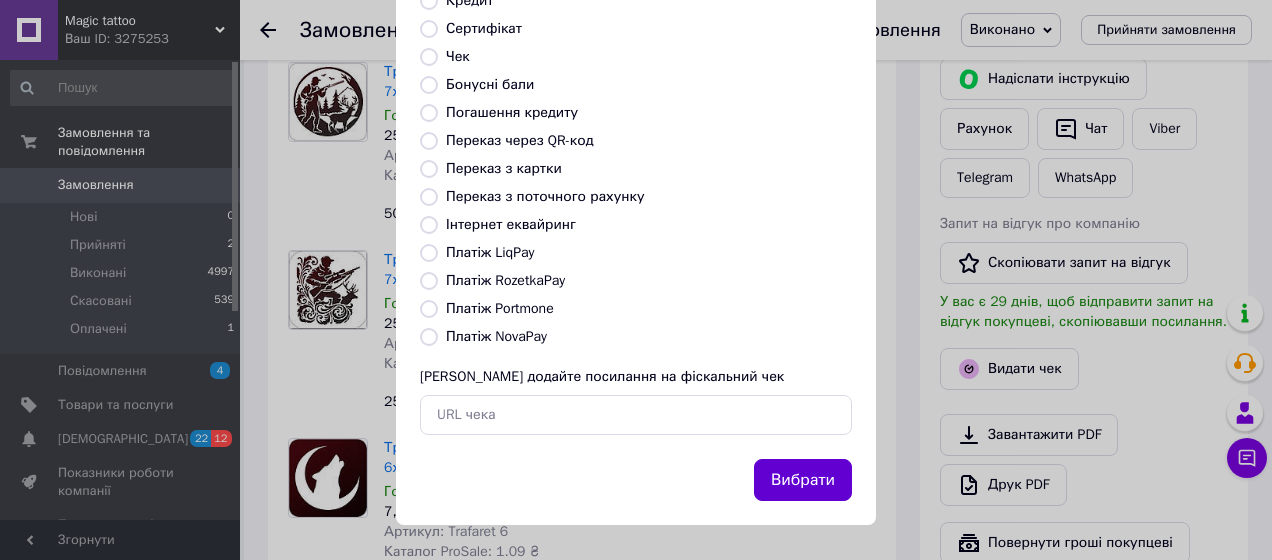 click on "Вибрати" at bounding box center (803, 480) 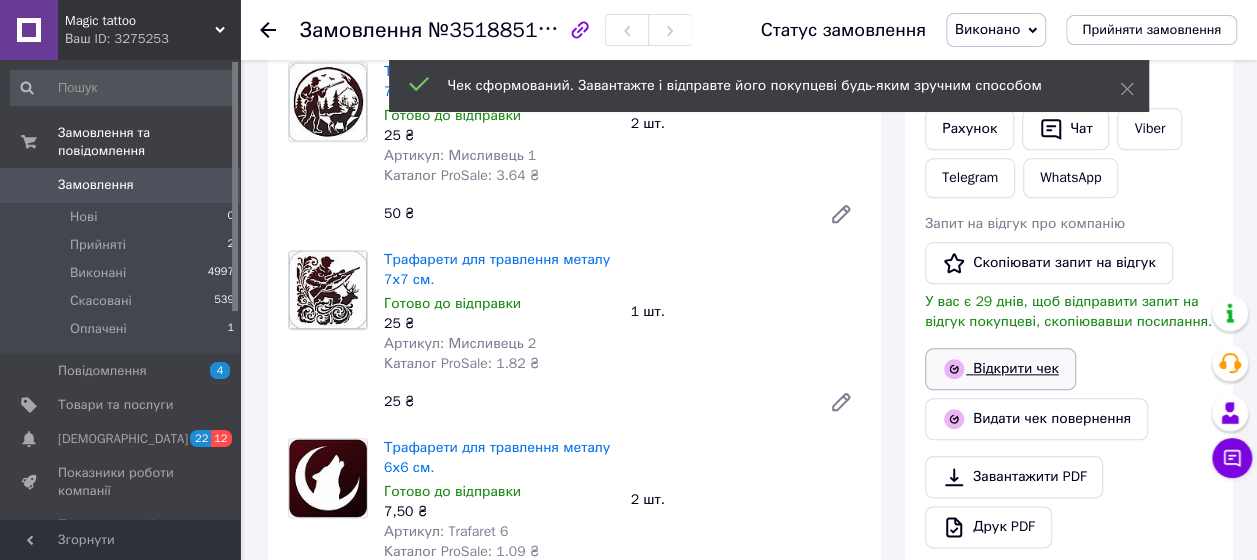 click on "Відкрити чек" at bounding box center [1000, 369] 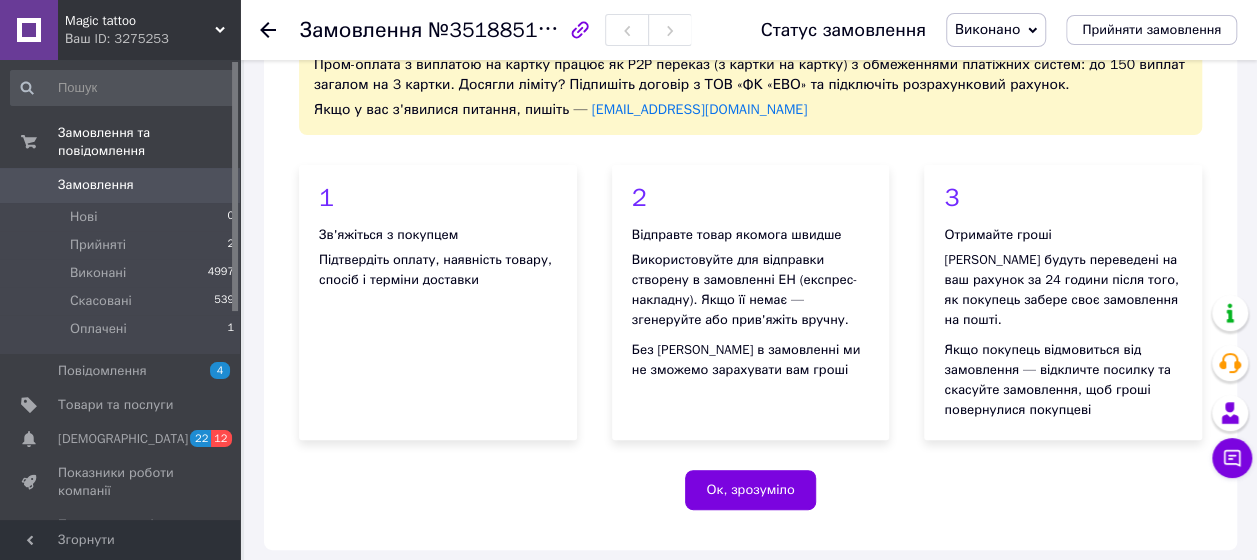 scroll, scrollTop: 0, scrollLeft: 0, axis: both 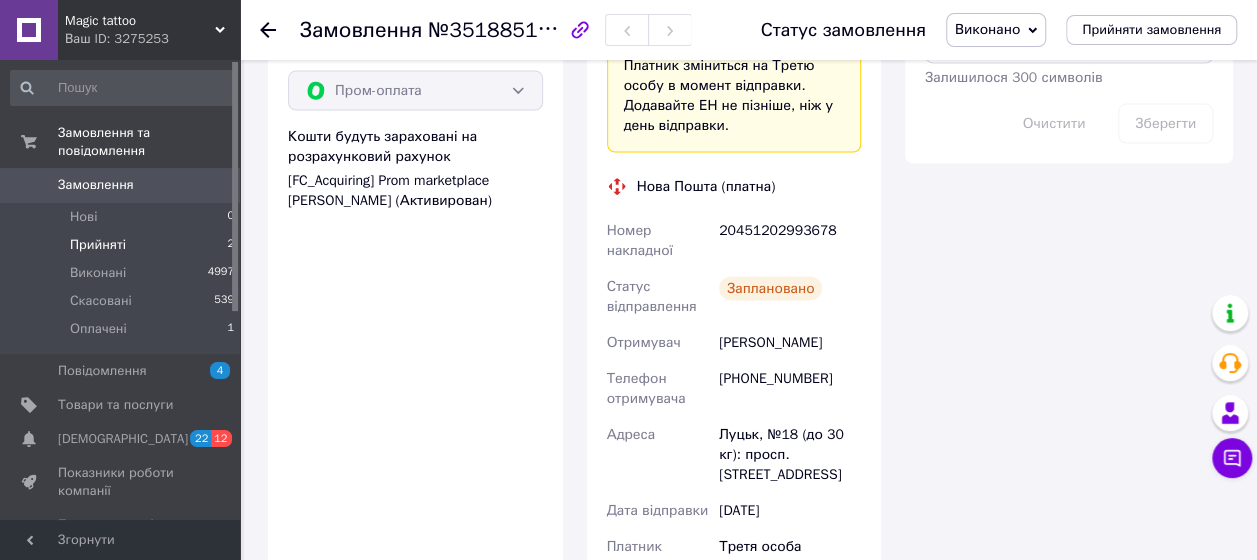 click on "Прийняті 2" at bounding box center [123, 245] 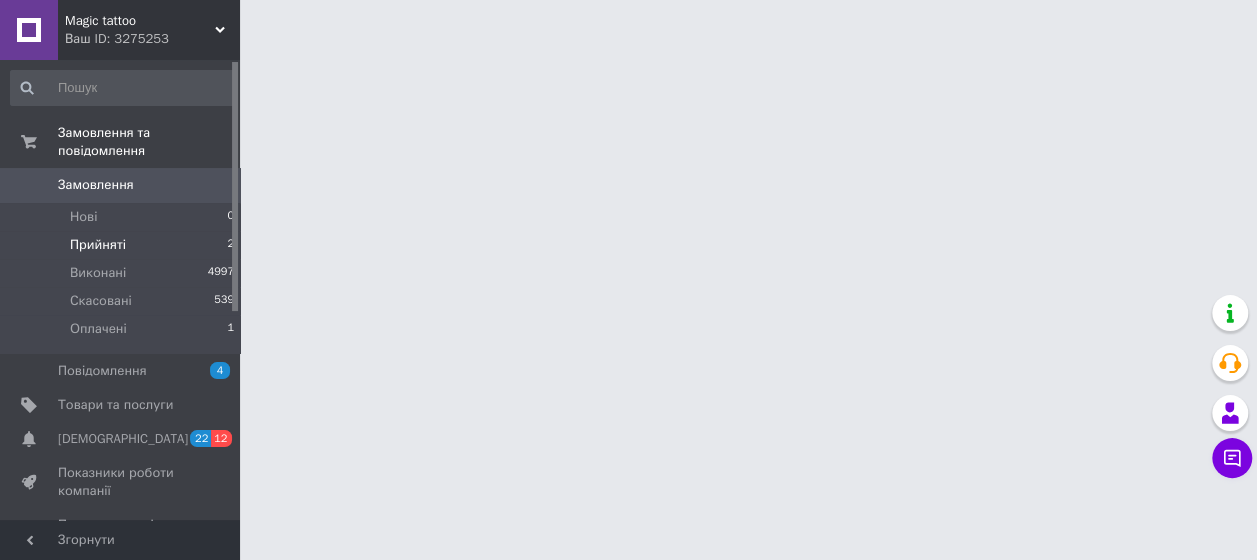 scroll, scrollTop: 0, scrollLeft: 0, axis: both 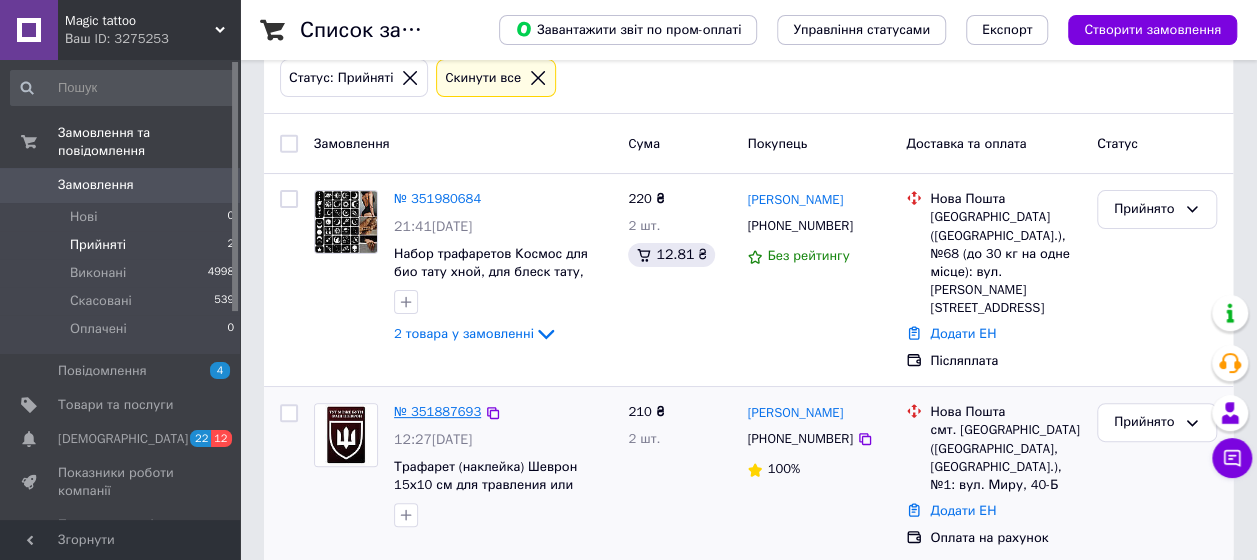 click on "№ 351887693" at bounding box center (437, 411) 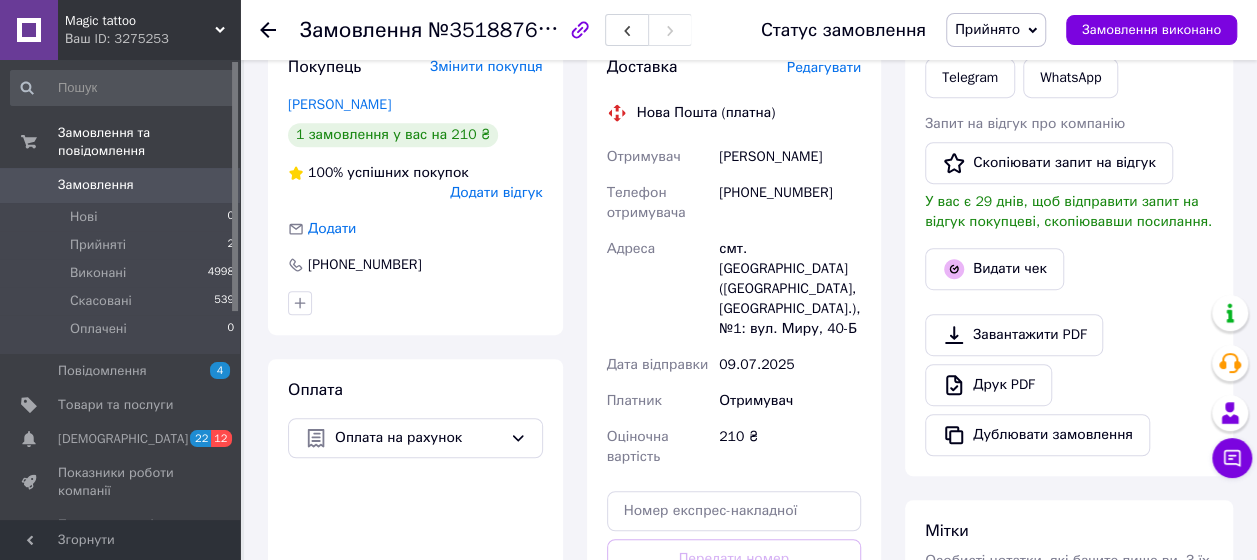 scroll, scrollTop: 261, scrollLeft: 0, axis: vertical 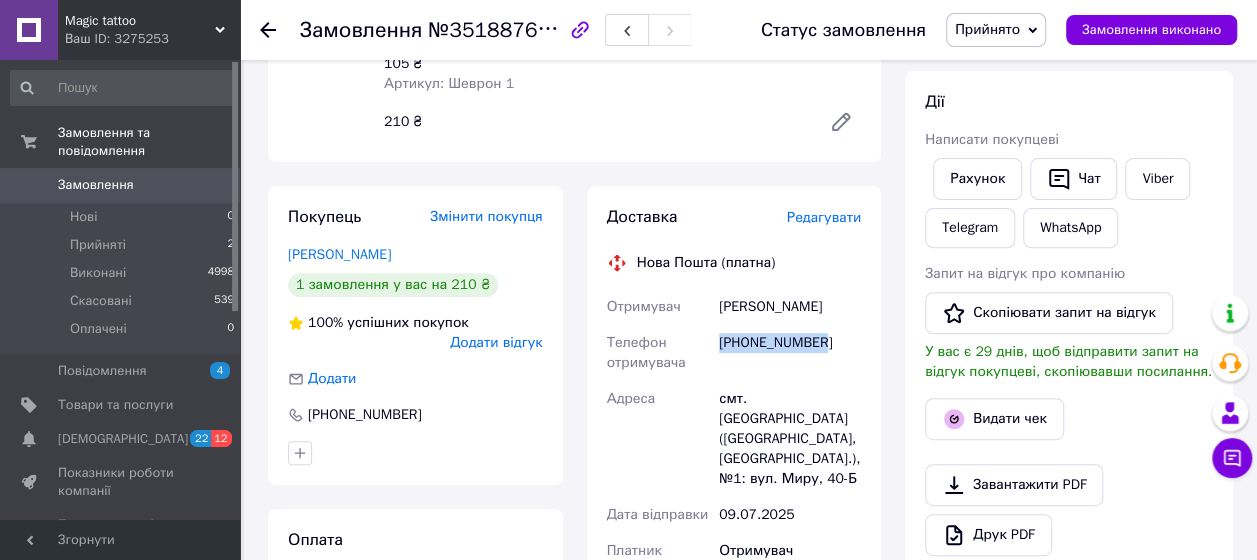 drag, startPoint x: 765, startPoint y: 347, endPoint x: 717, endPoint y: 346, distance: 48.010414 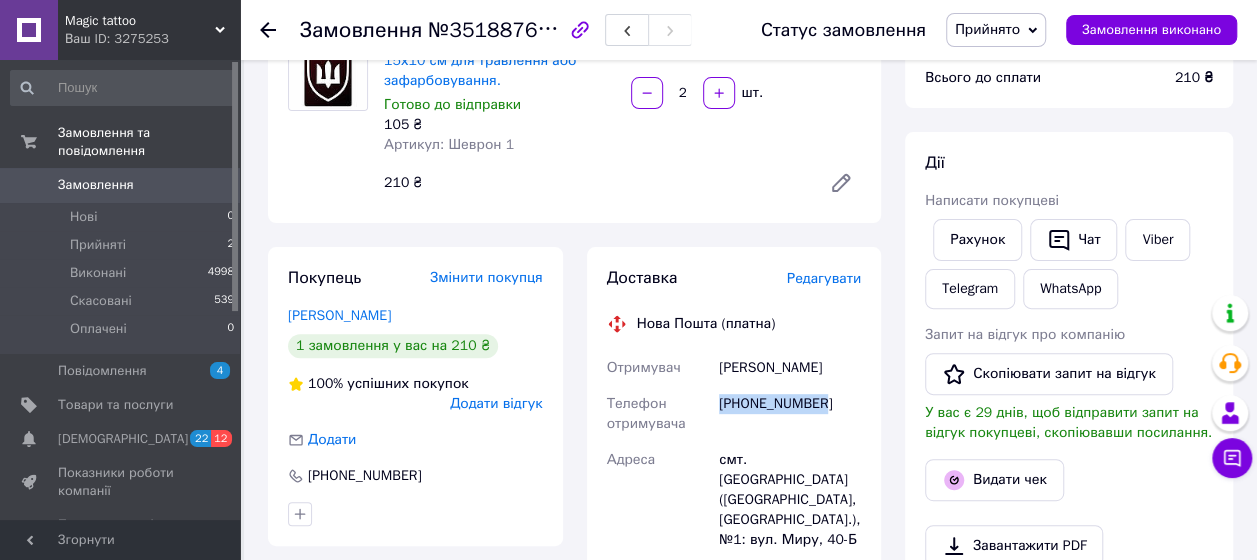 scroll, scrollTop: 500, scrollLeft: 0, axis: vertical 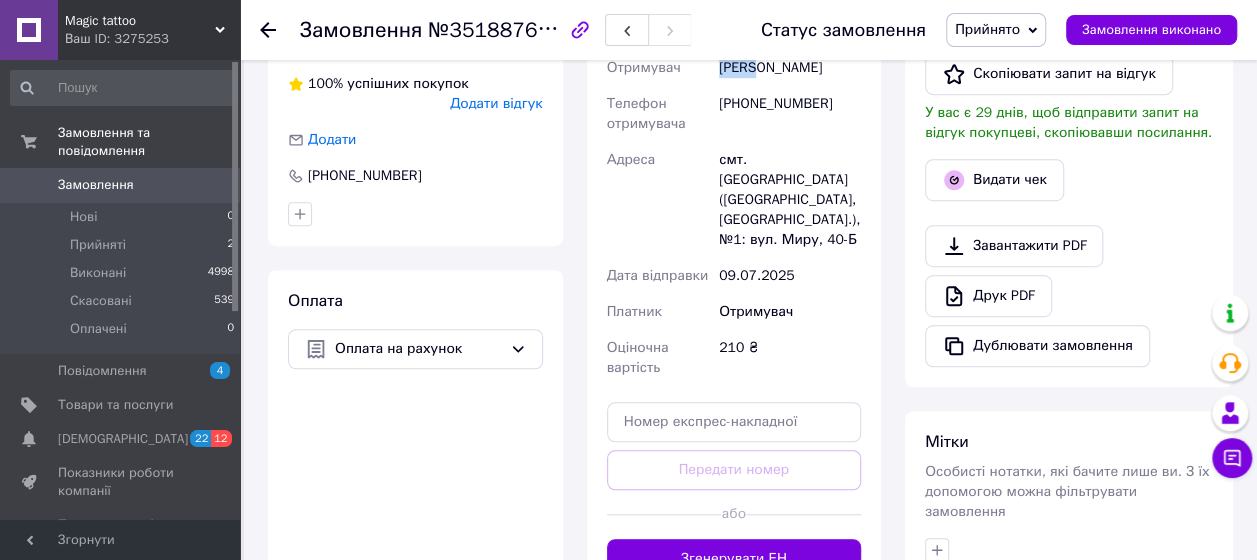 drag, startPoint x: 754, startPoint y: 70, endPoint x: 713, endPoint y: 66, distance: 41.19466 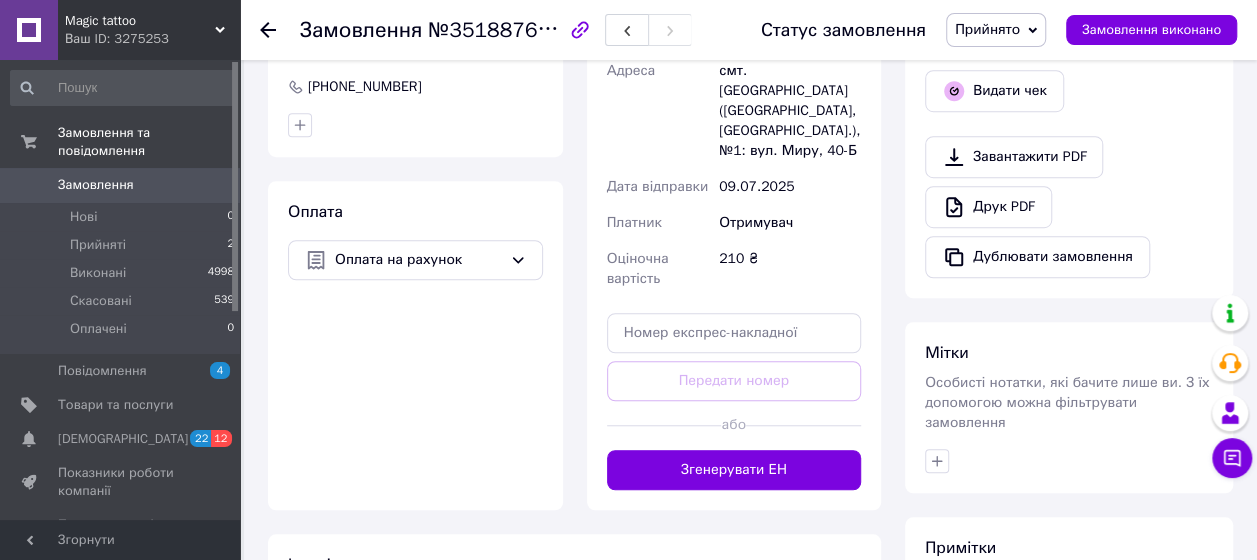 scroll, scrollTop: 700, scrollLeft: 0, axis: vertical 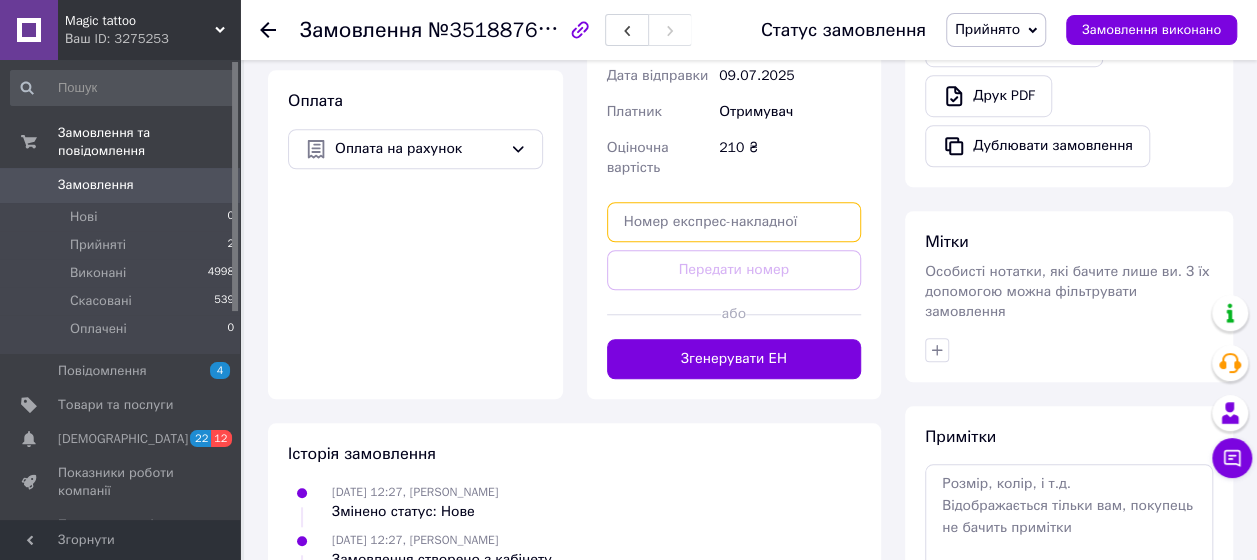 paste on "20451202999751" 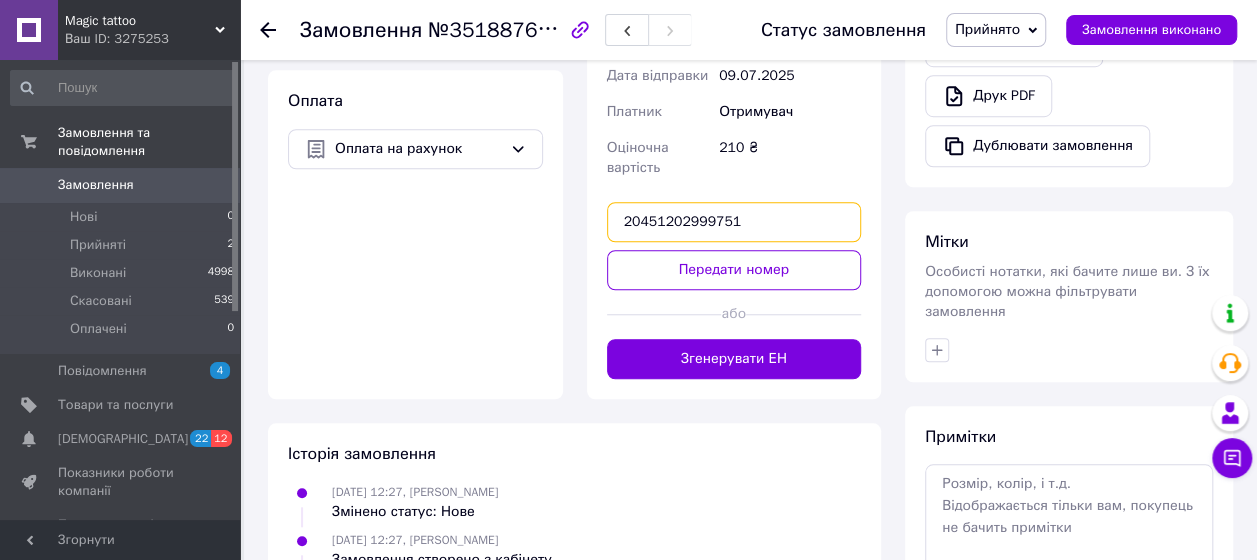 type on "20451202999751" 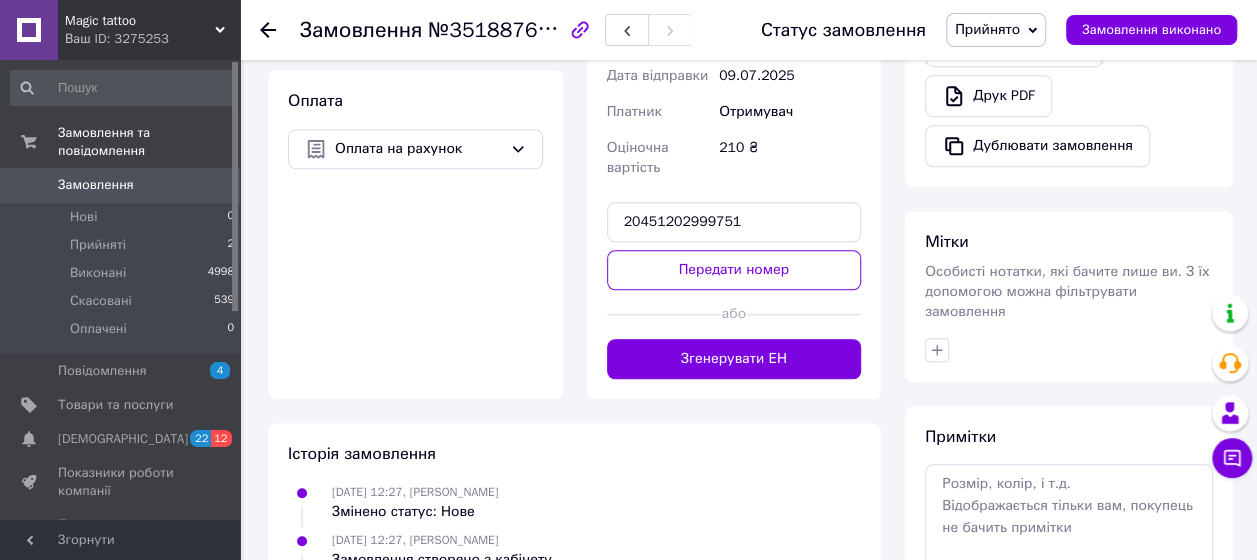 click on "Передати номер" at bounding box center (734, 270) 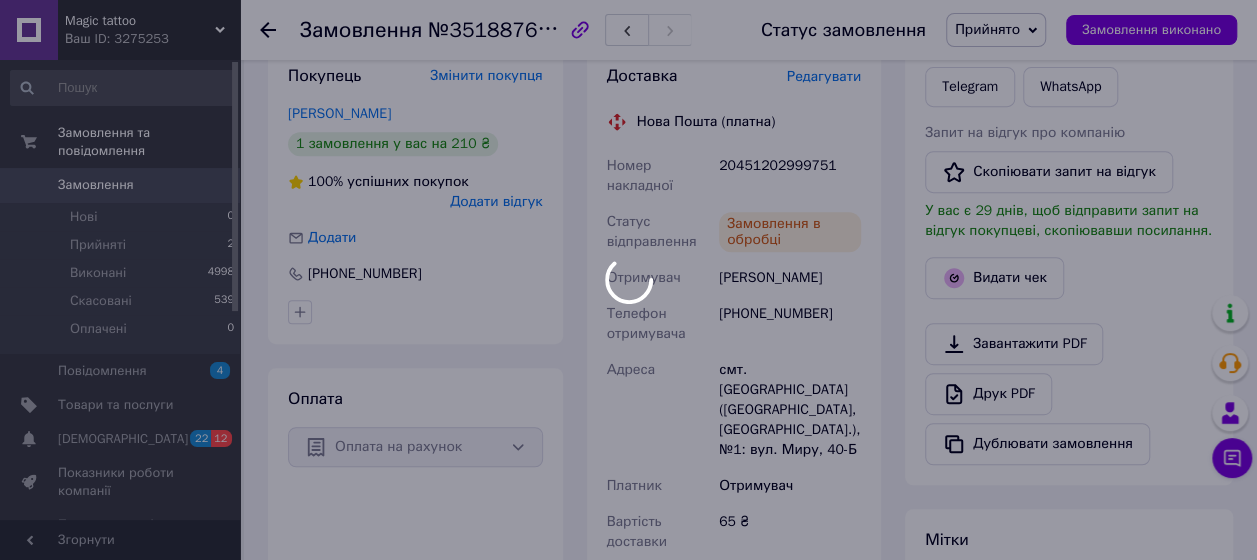 scroll, scrollTop: 400, scrollLeft: 0, axis: vertical 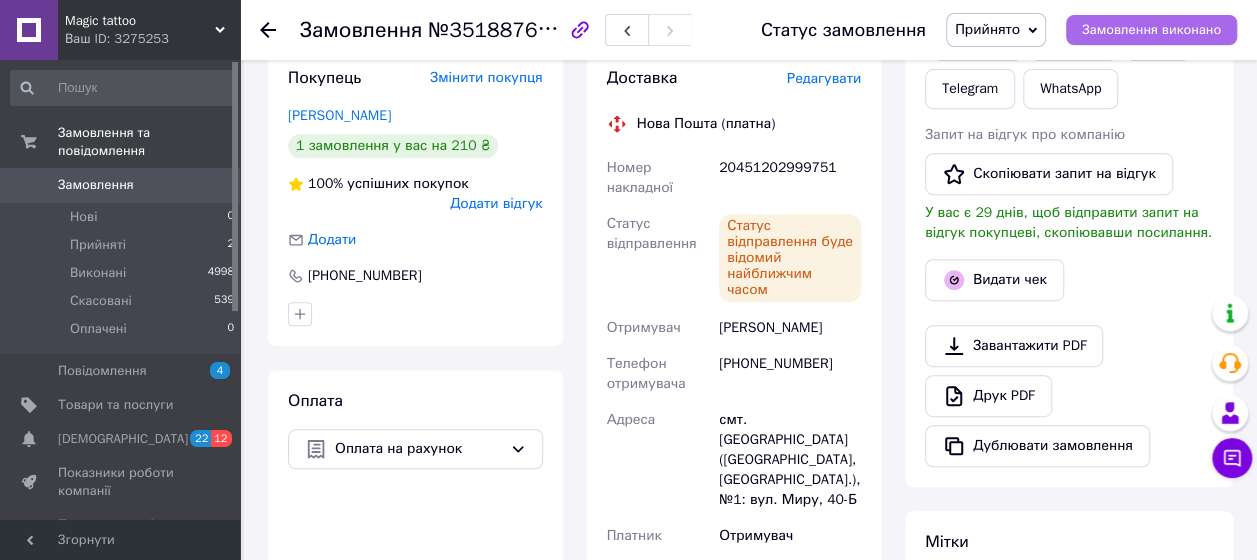 click on "Замовлення виконано" at bounding box center [1151, 30] 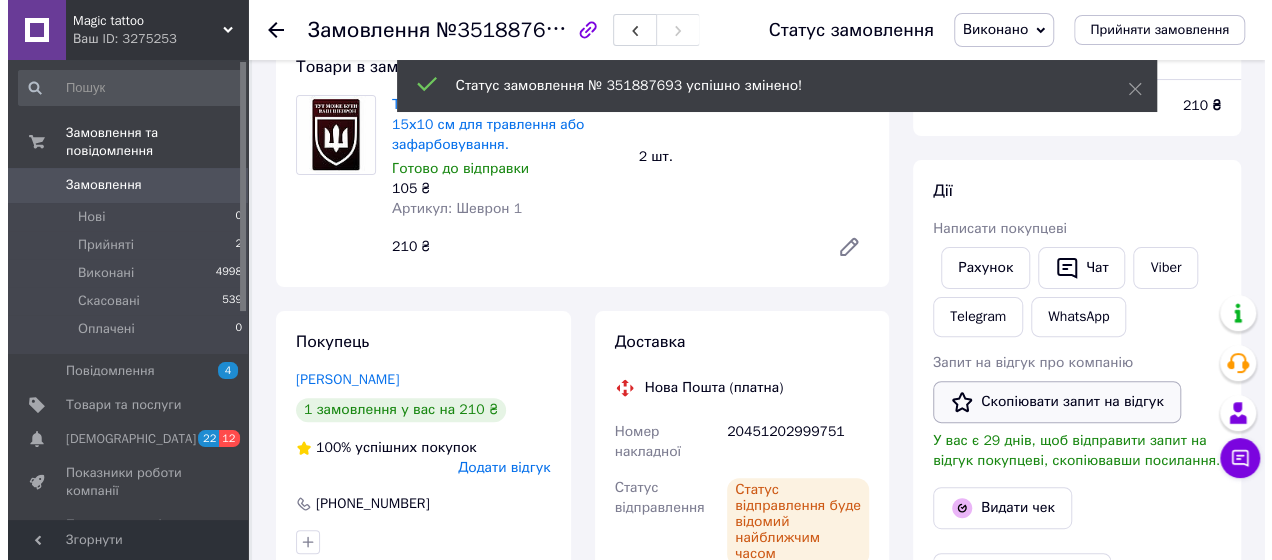 scroll, scrollTop: 300, scrollLeft: 0, axis: vertical 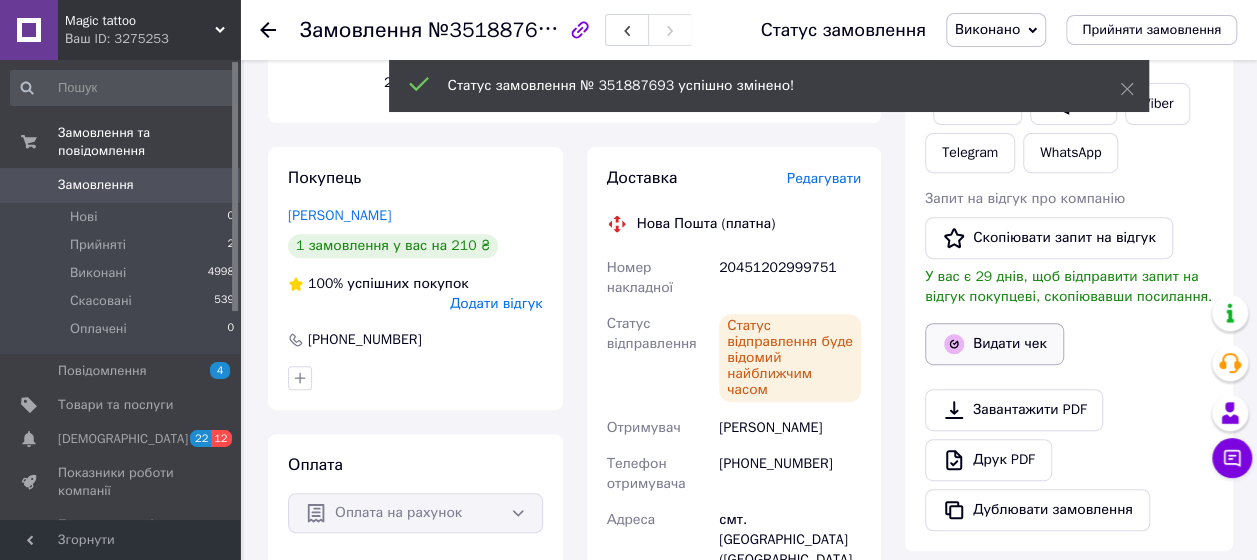 click on "Видати чек" at bounding box center [994, 344] 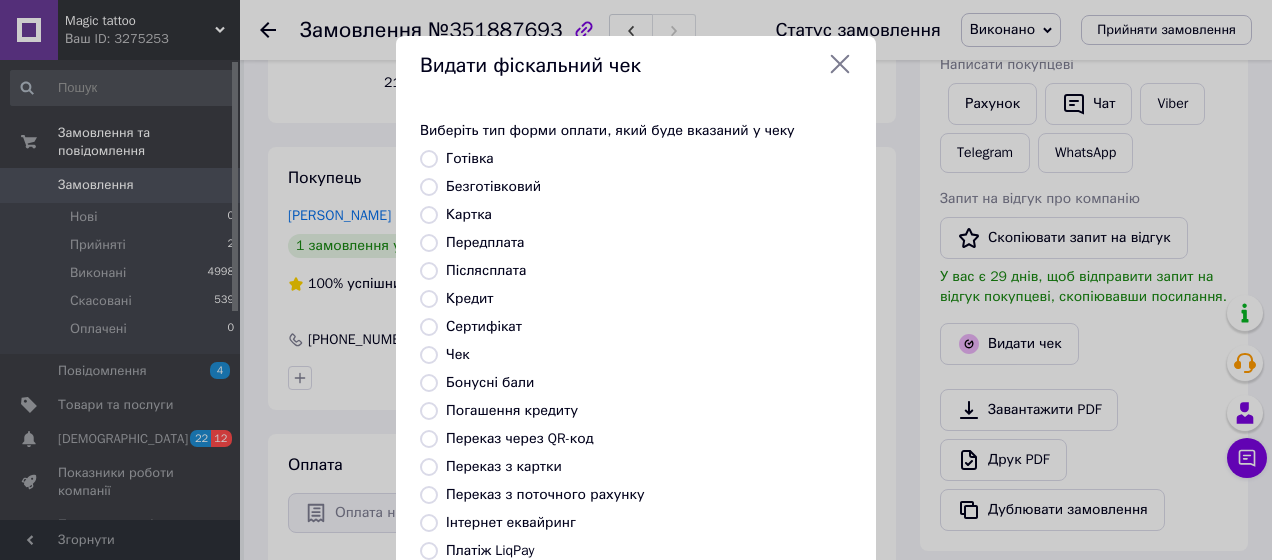 click on "Безготівковий" at bounding box center (429, 187) 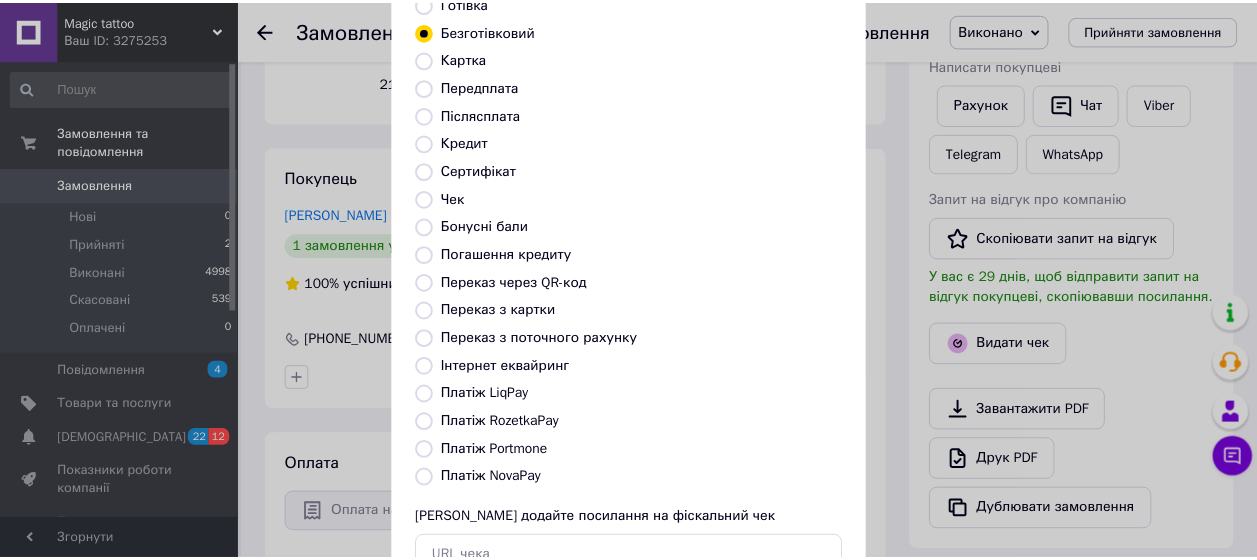 scroll, scrollTop: 298, scrollLeft: 0, axis: vertical 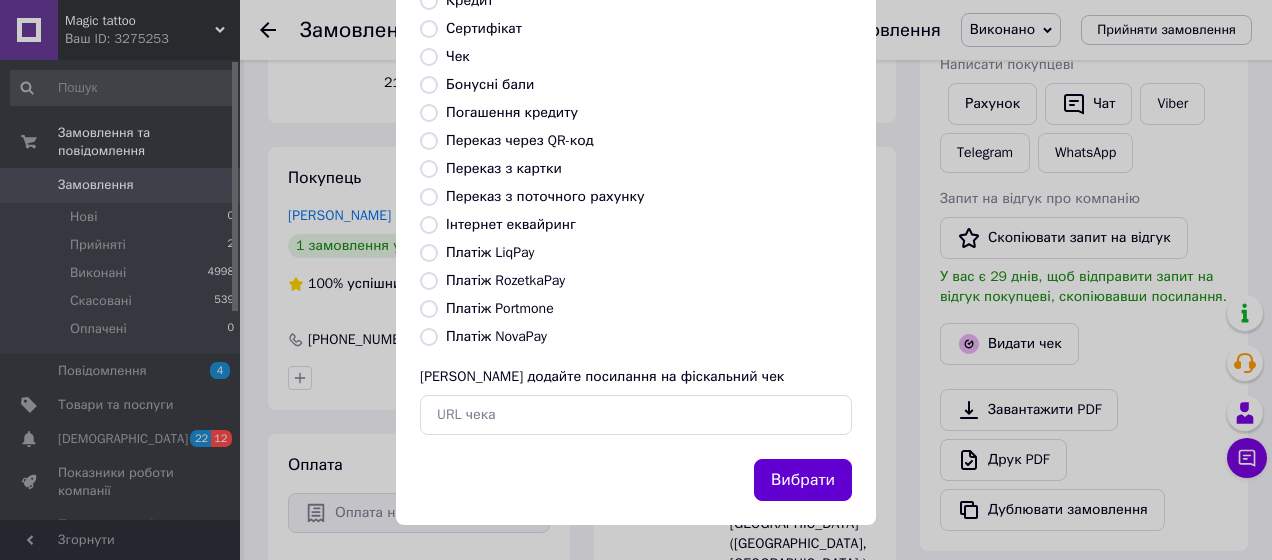 click on "Вибрати" at bounding box center (803, 480) 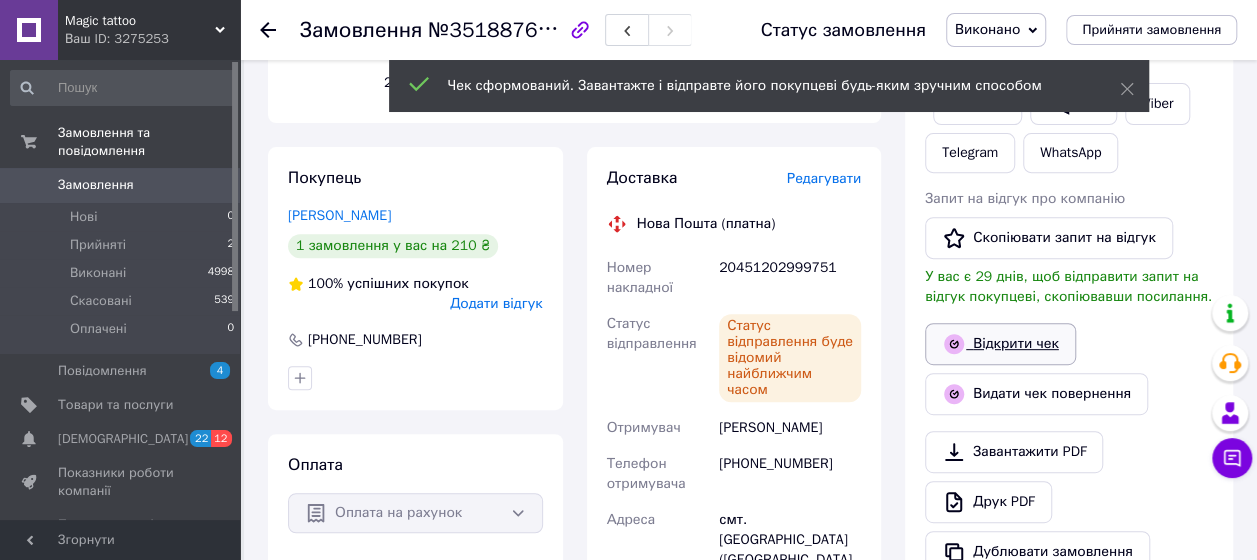 click on "Відкрити чек" at bounding box center (1000, 344) 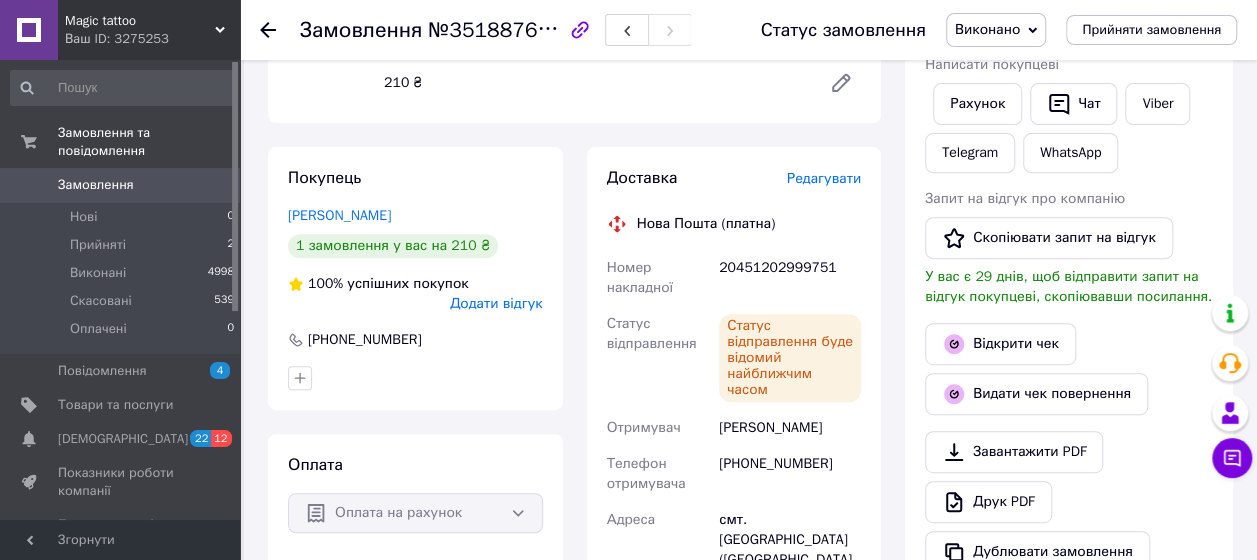scroll, scrollTop: 400, scrollLeft: 0, axis: vertical 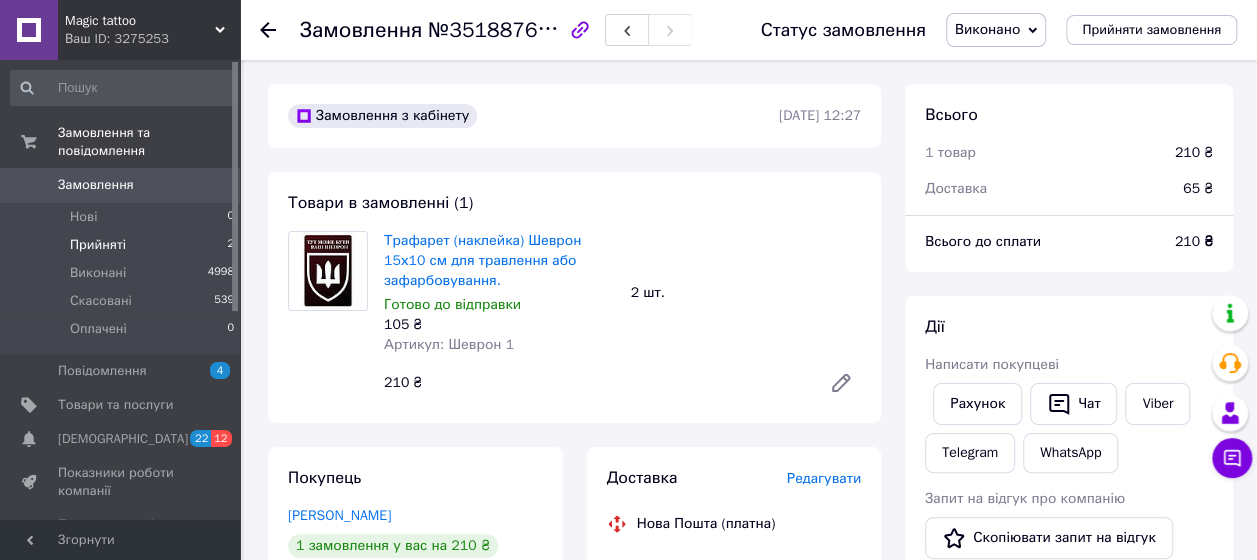 click on "2" at bounding box center [230, 245] 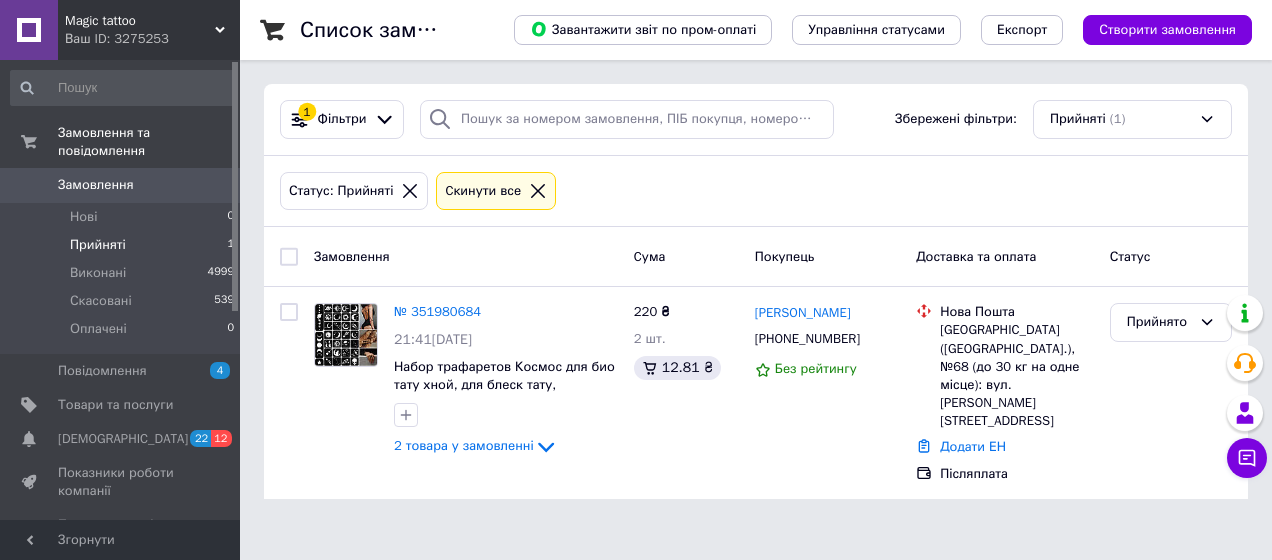 click on "№ 351980684" at bounding box center (437, 311) 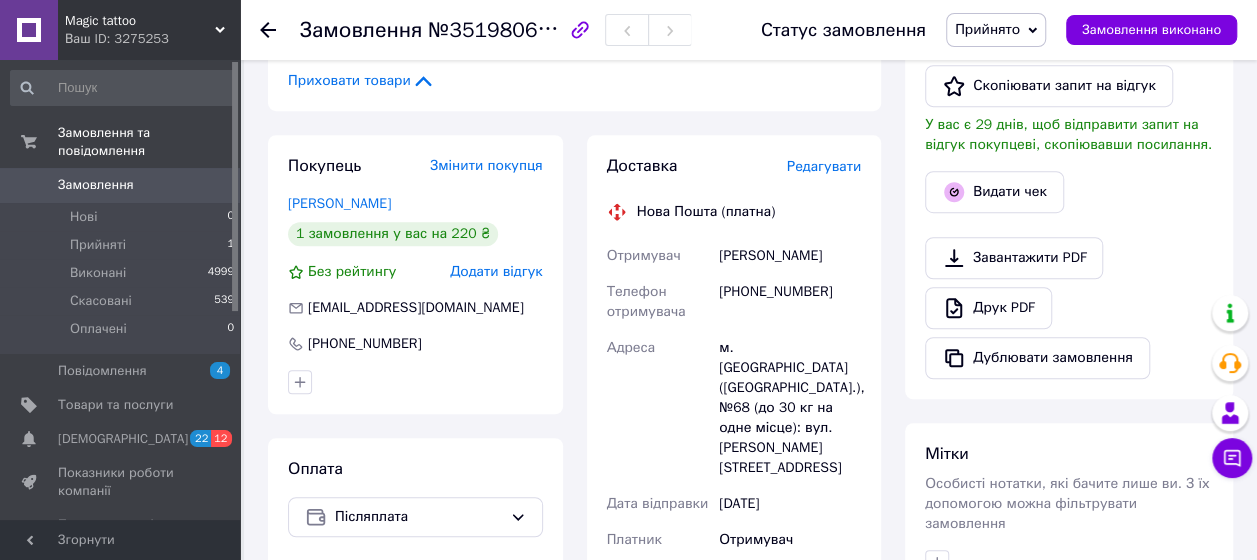 scroll, scrollTop: 600, scrollLeft: 0, axis: vertical 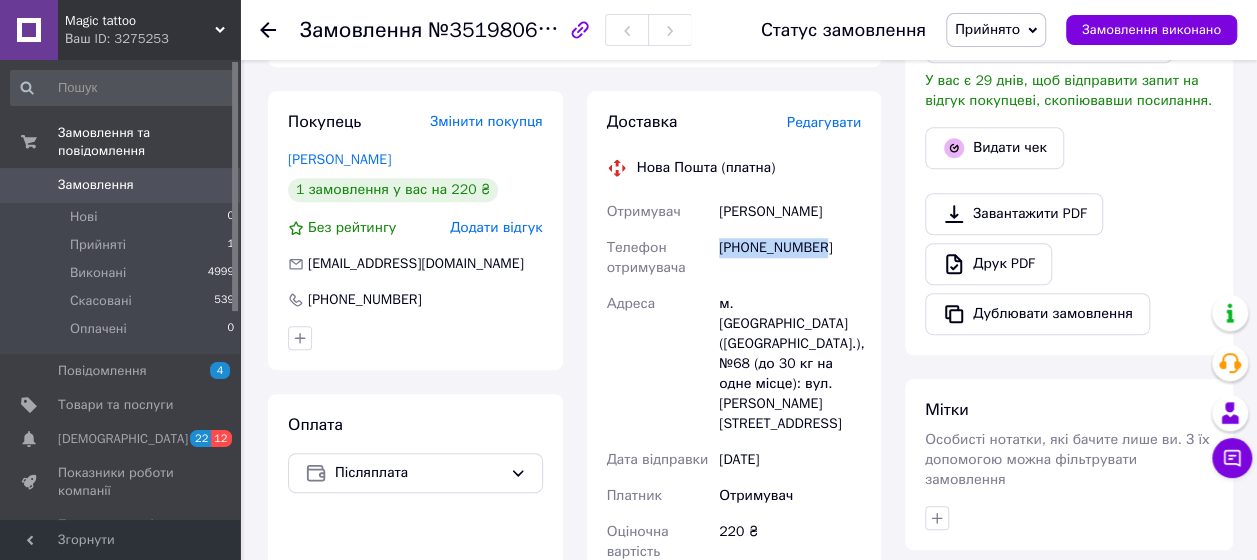 drag, startPoint x: 823, startPoint y: 250, endPoint x: 717, endPoint y: 259, distance: 106.381386 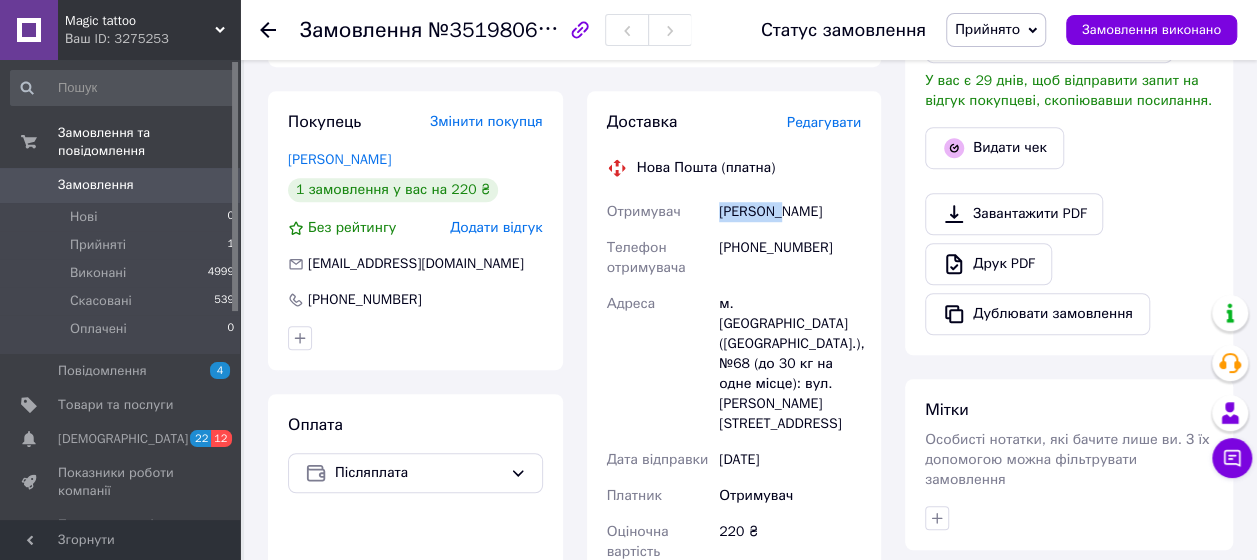 drag, startPoint x: 781, startPoint y: 215, endPoint x: 721, endPoint y: 210, distance: 60.207973 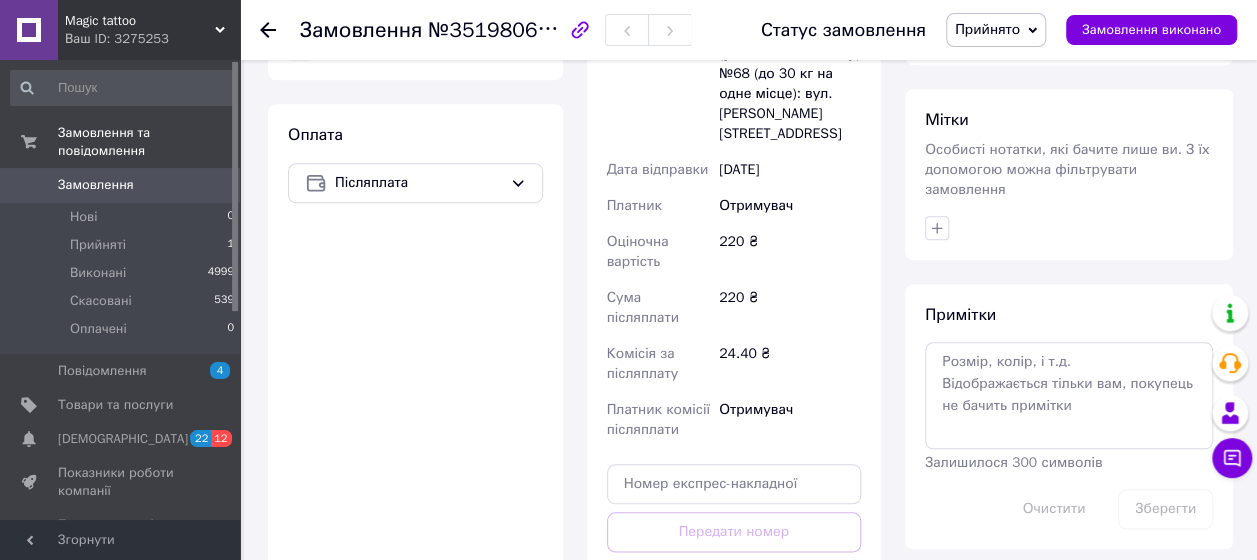 scroll, scrollTop: 900, scrollLeft: 0, axis: vertical 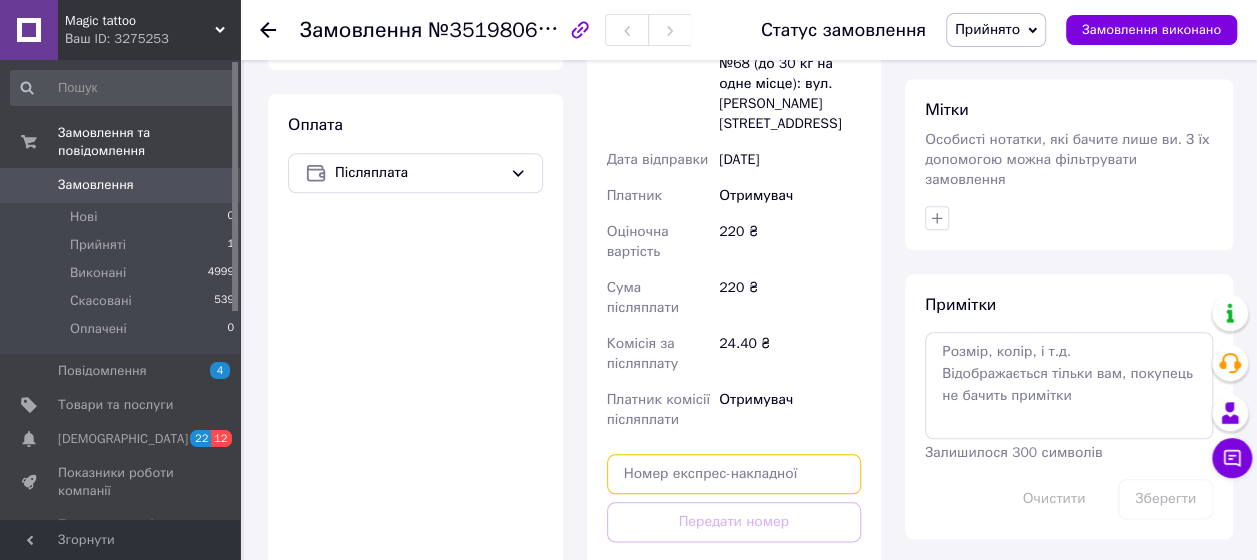 paste on "20451203005091" 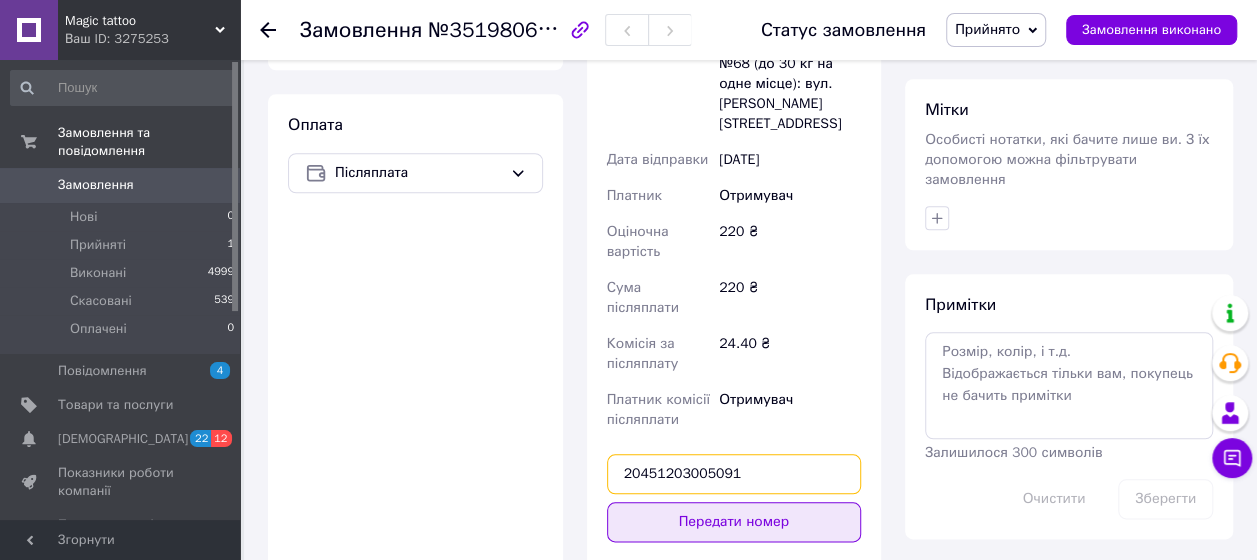 type on "20451203005091" 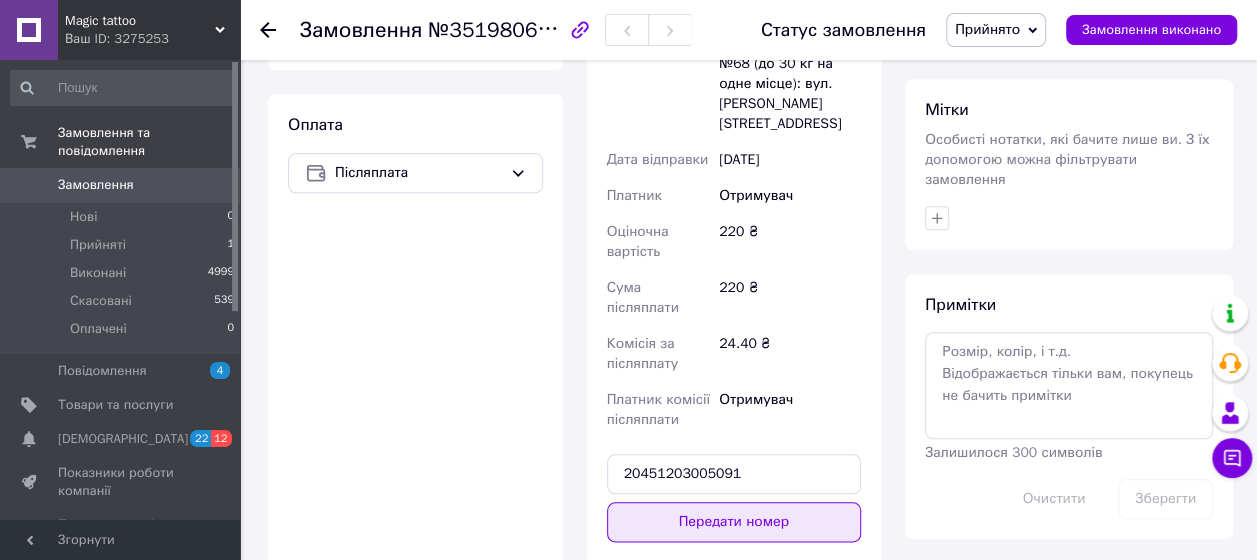 click on "Передати номер" at bounding box center (734, 522) 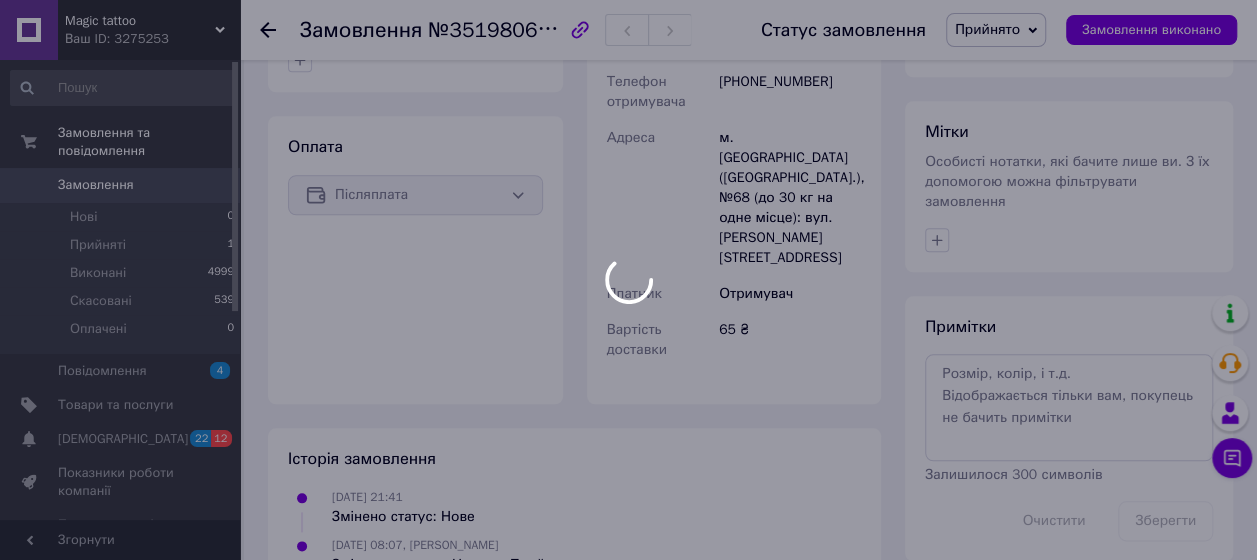 scroll, scrollTop: 900, scrollLeft: 0, axis: vertical 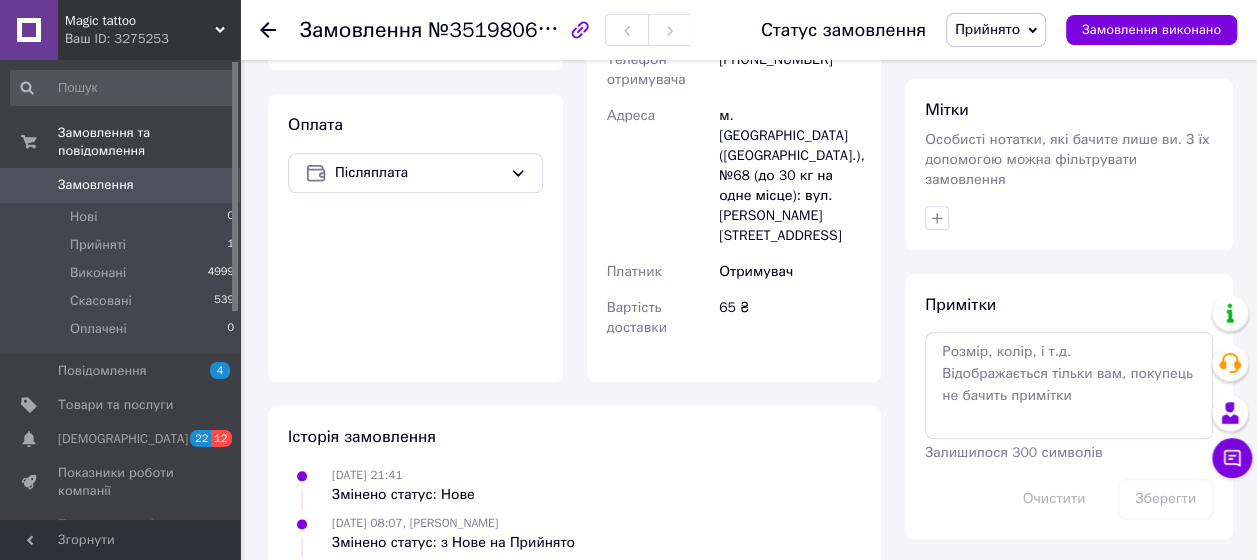click on "Замовлення виконано" at bounding box center [1151, 30] 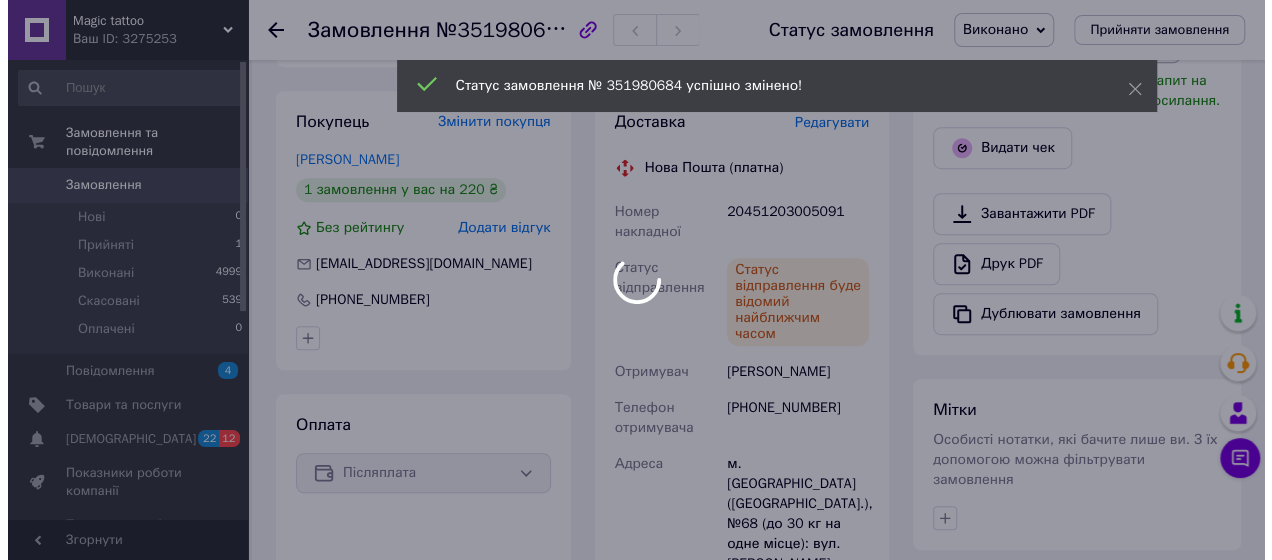 scroll, scrollTop: 400, scrollLeft: 0, axis: vertical 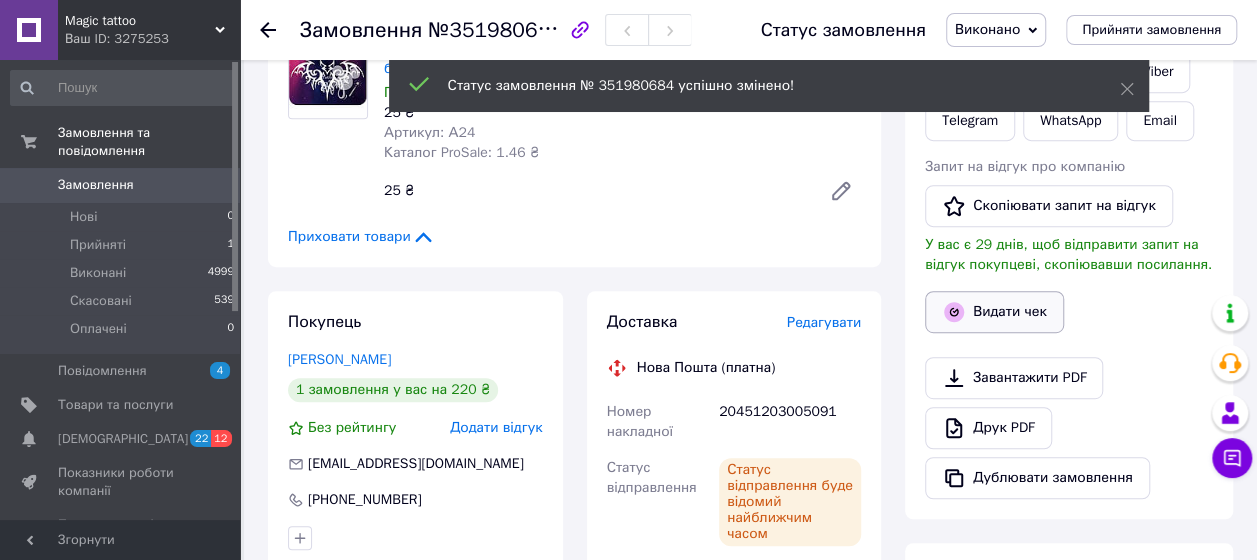 click on "Видати чек" at bounding box center (994, 312) 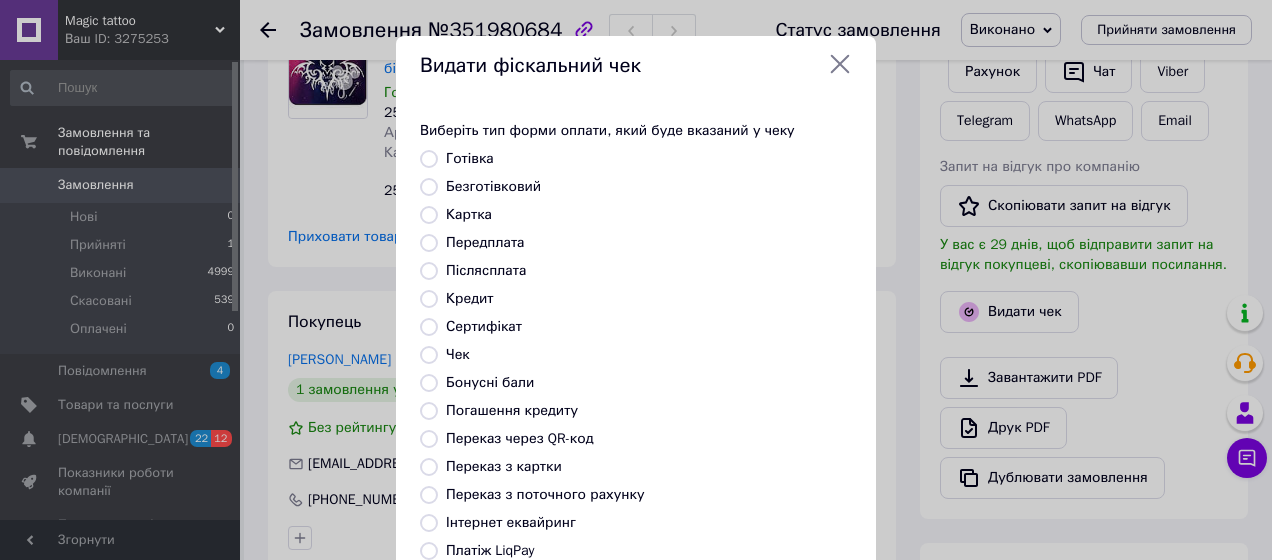 click on "Післясплата" at bounding box center [429, 271] 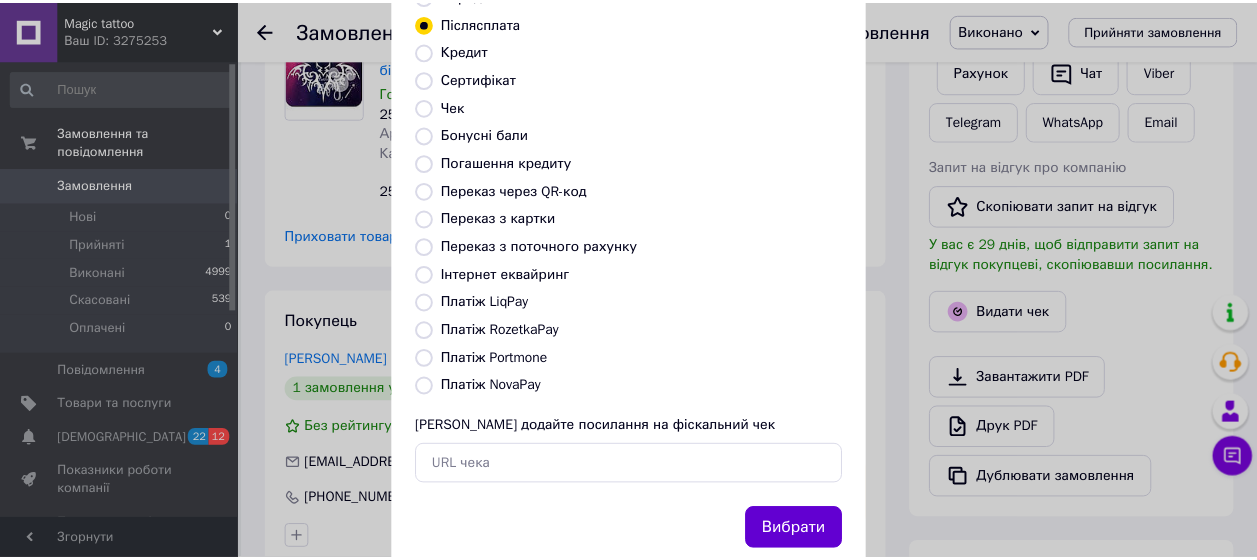 scroll, scrollTop: 298, scrollLeft: 0, axis: vertical 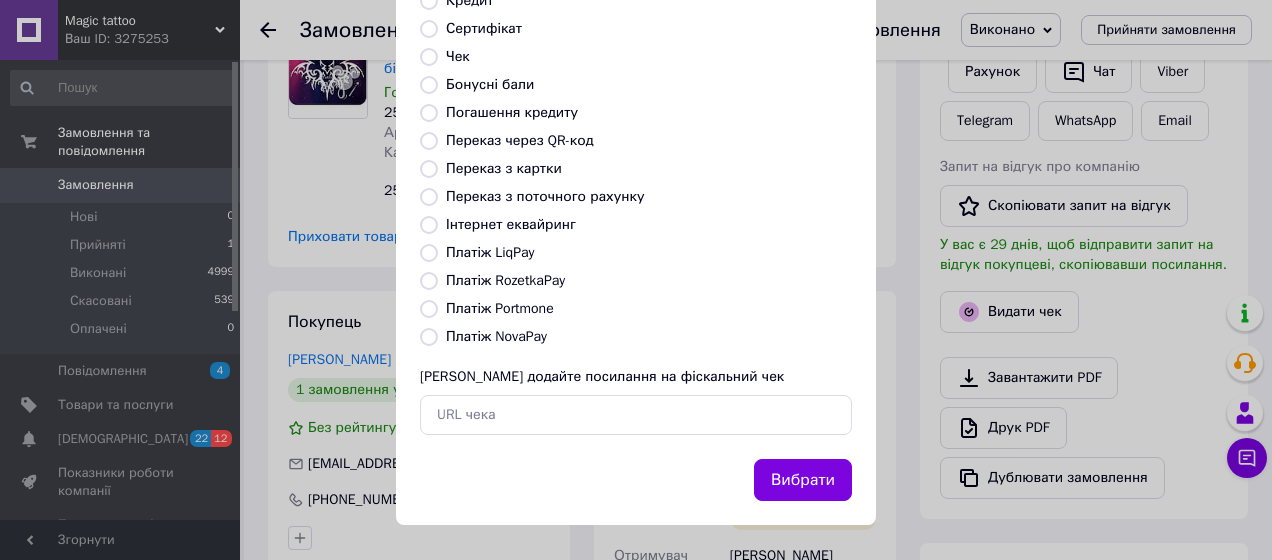 click on "Вибрати" at bounding box center [803, 480] 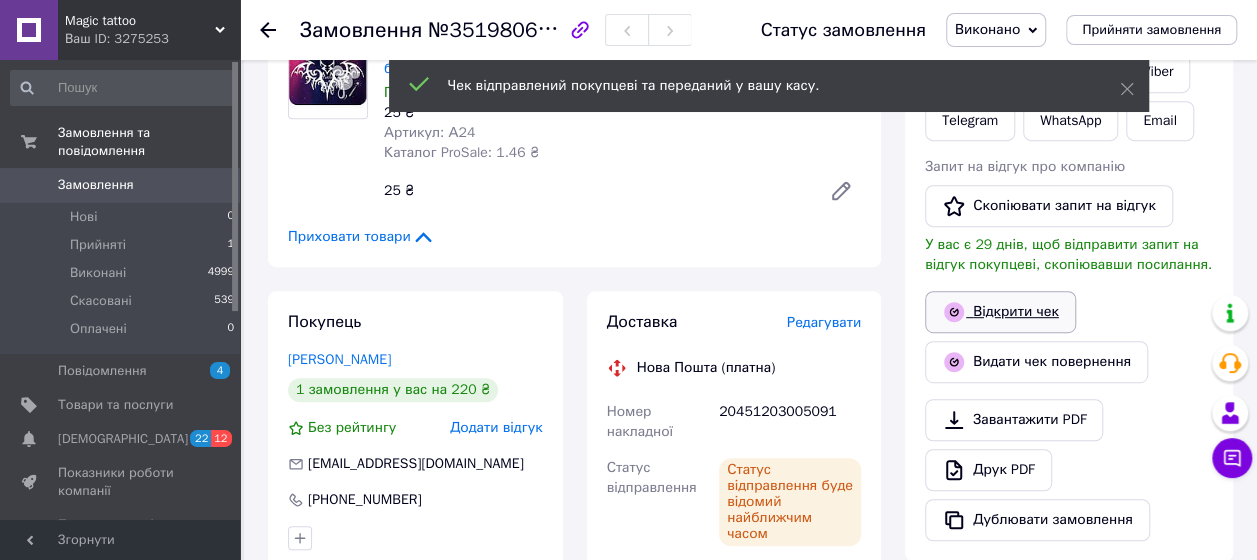 click on "Відкрити чек" at bounding box center (1000, 312) 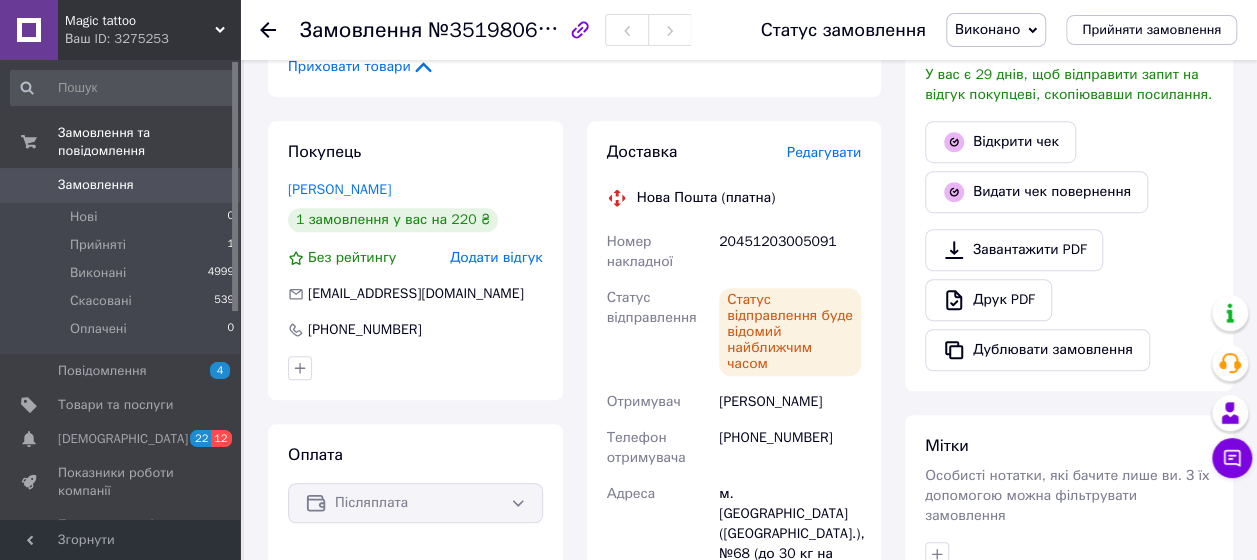 scroll, scrollTop: 600, scrollLeft: 0, axis: vertical 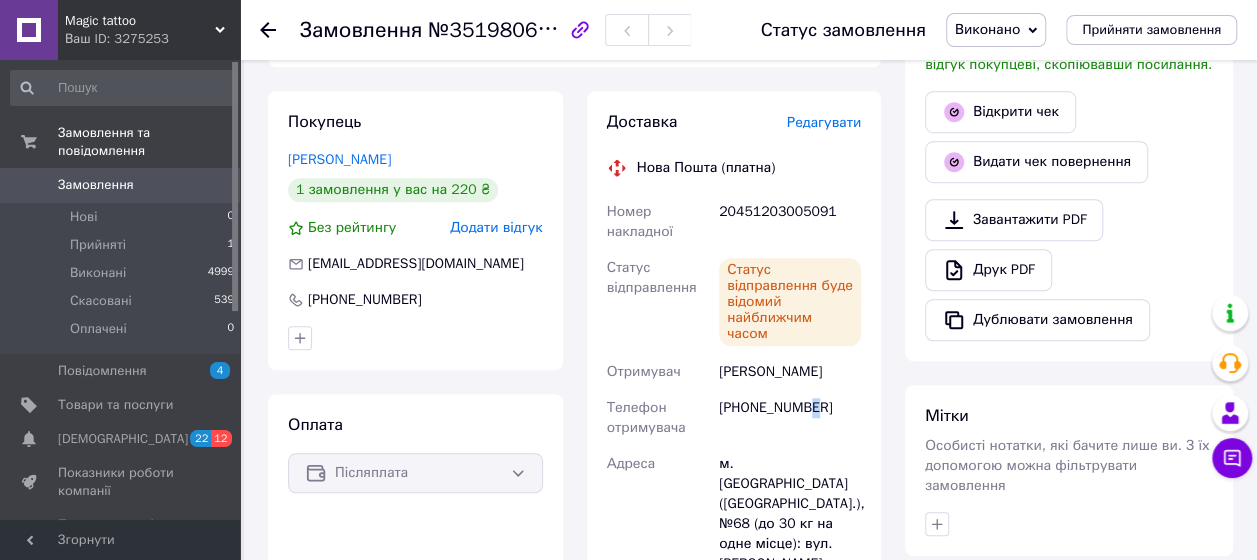 drag, startPoint x: 814, startPoint y: 407, endPoint x: 802, endPoint y: 406, distance: 12.0415945 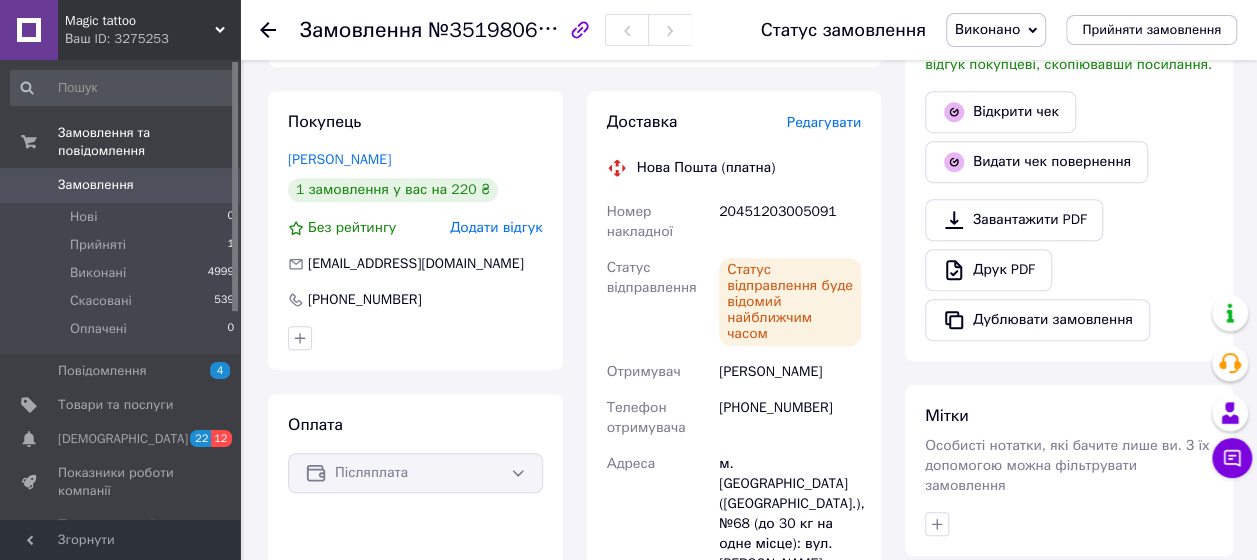 drag, startPoint x: 802, startPoint y: 406, endPoint x: 830, endPoint y: 410, distance: 28.284271 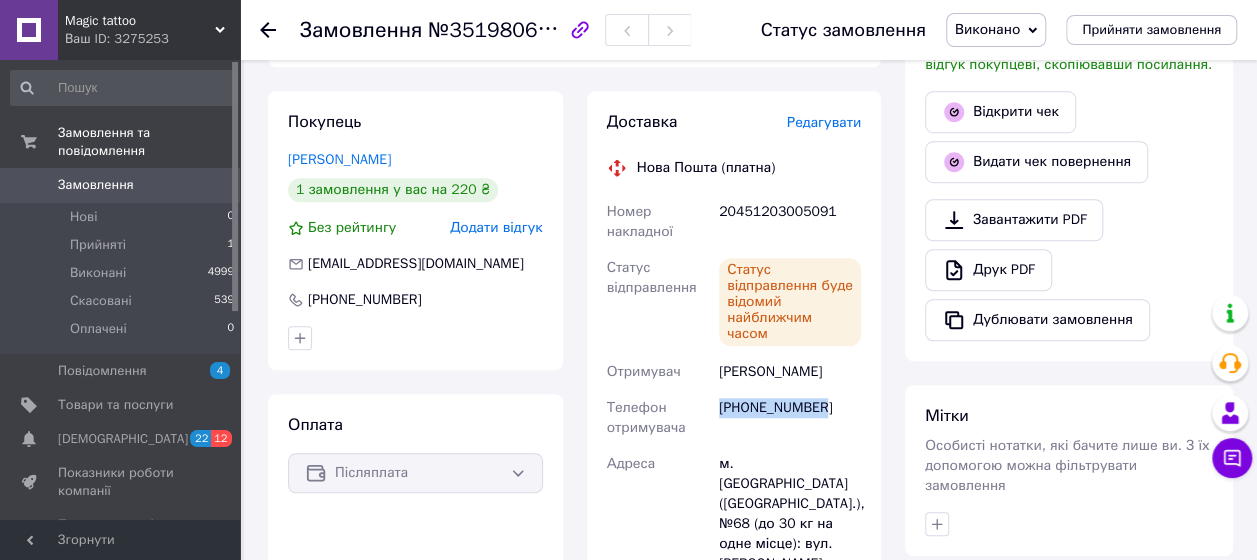 drag, startPoint x: 822, startPoint y: 412, endPoint x: 721, endPoint y: 410, distance: 101.0198 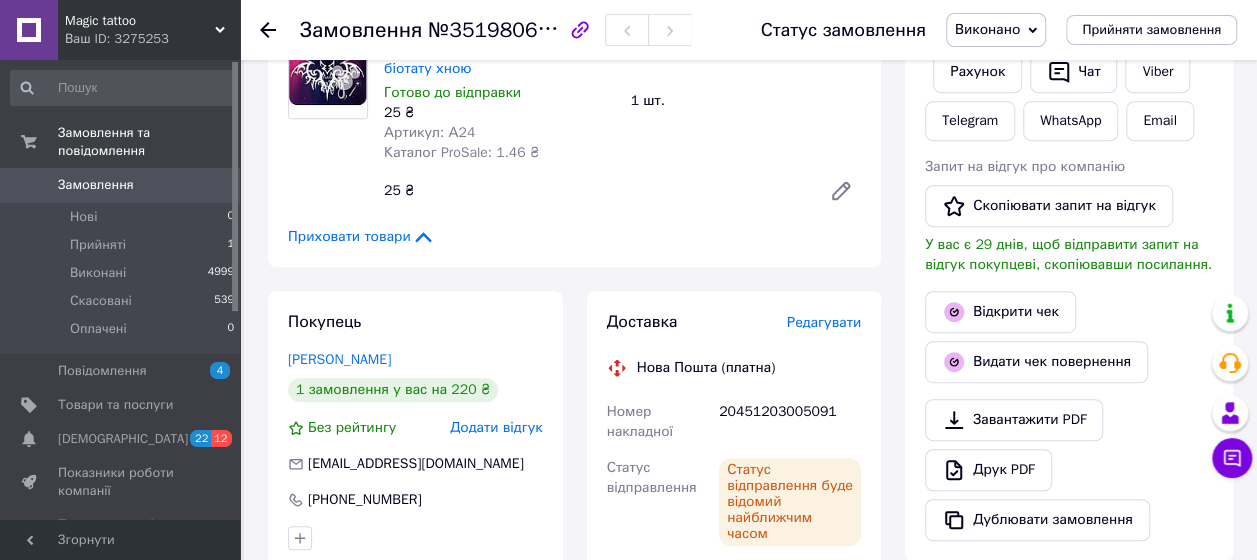 scroll, scrollTop: 500, scrollLeft: 0, axis: vertical 